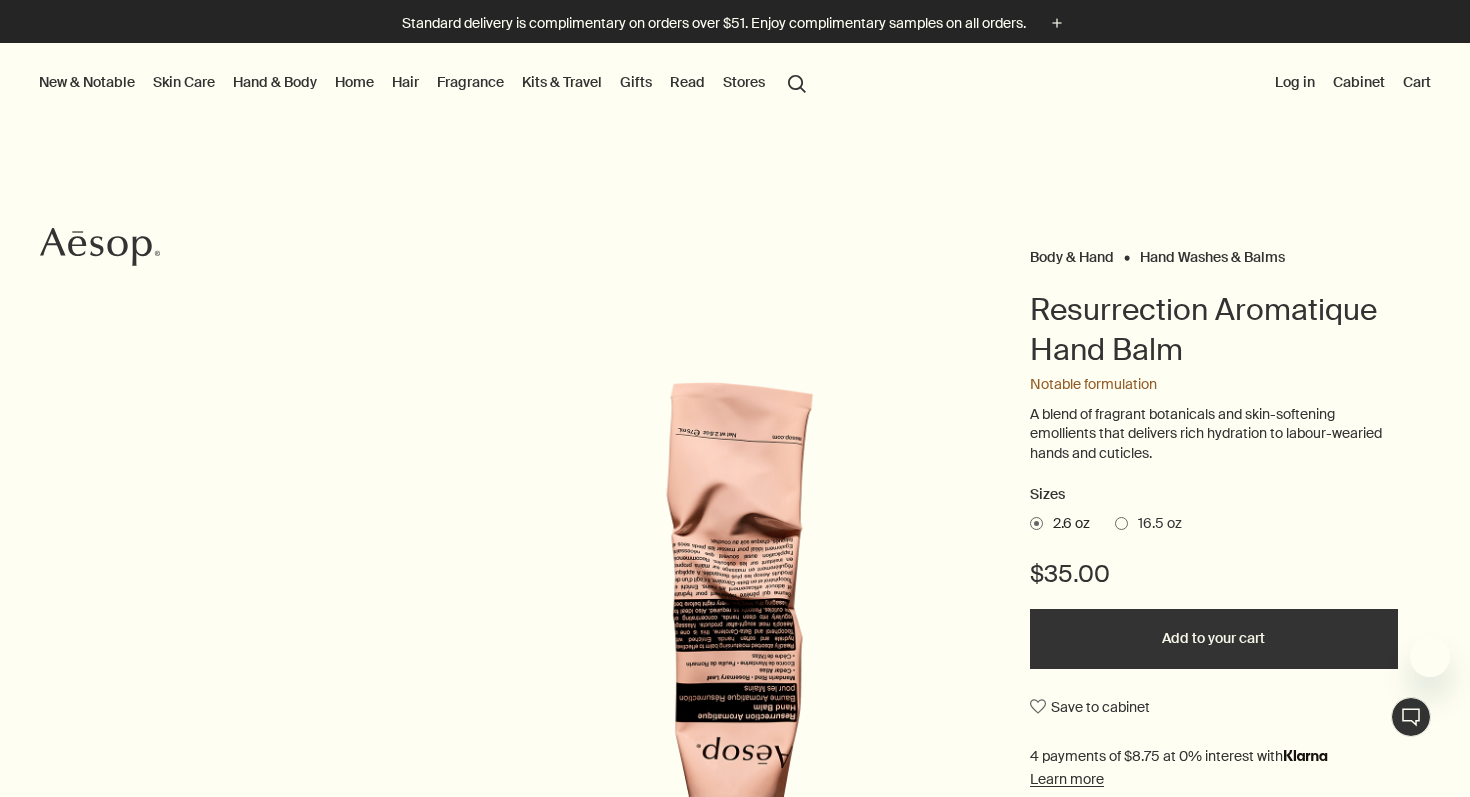scroll, scrollTop: 0, scrollLeft: 0, axis: both 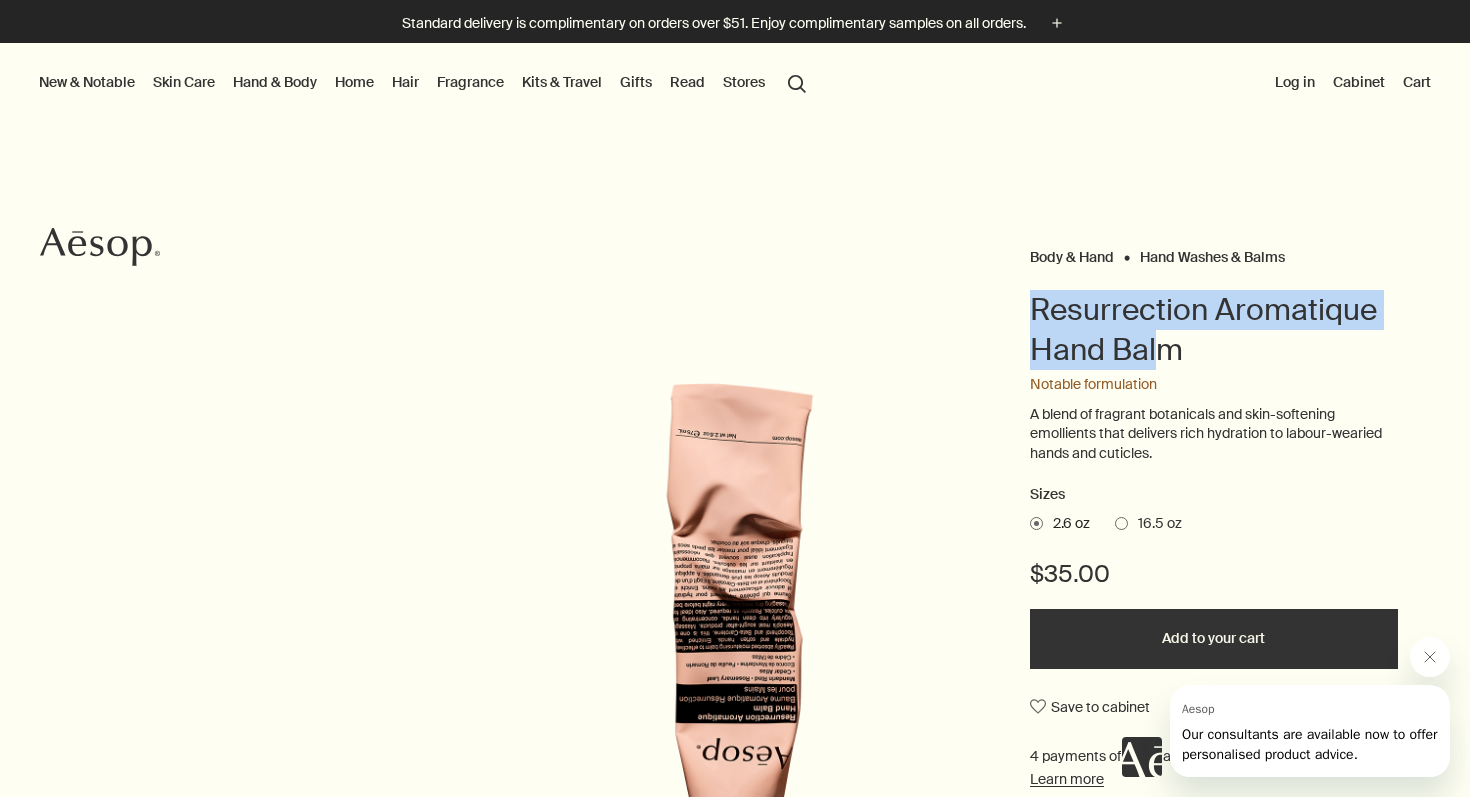 drag, startPoint x: 1136, startPoint y: 275, endPoint x: 1157, endPoint y: 347, distance: 75 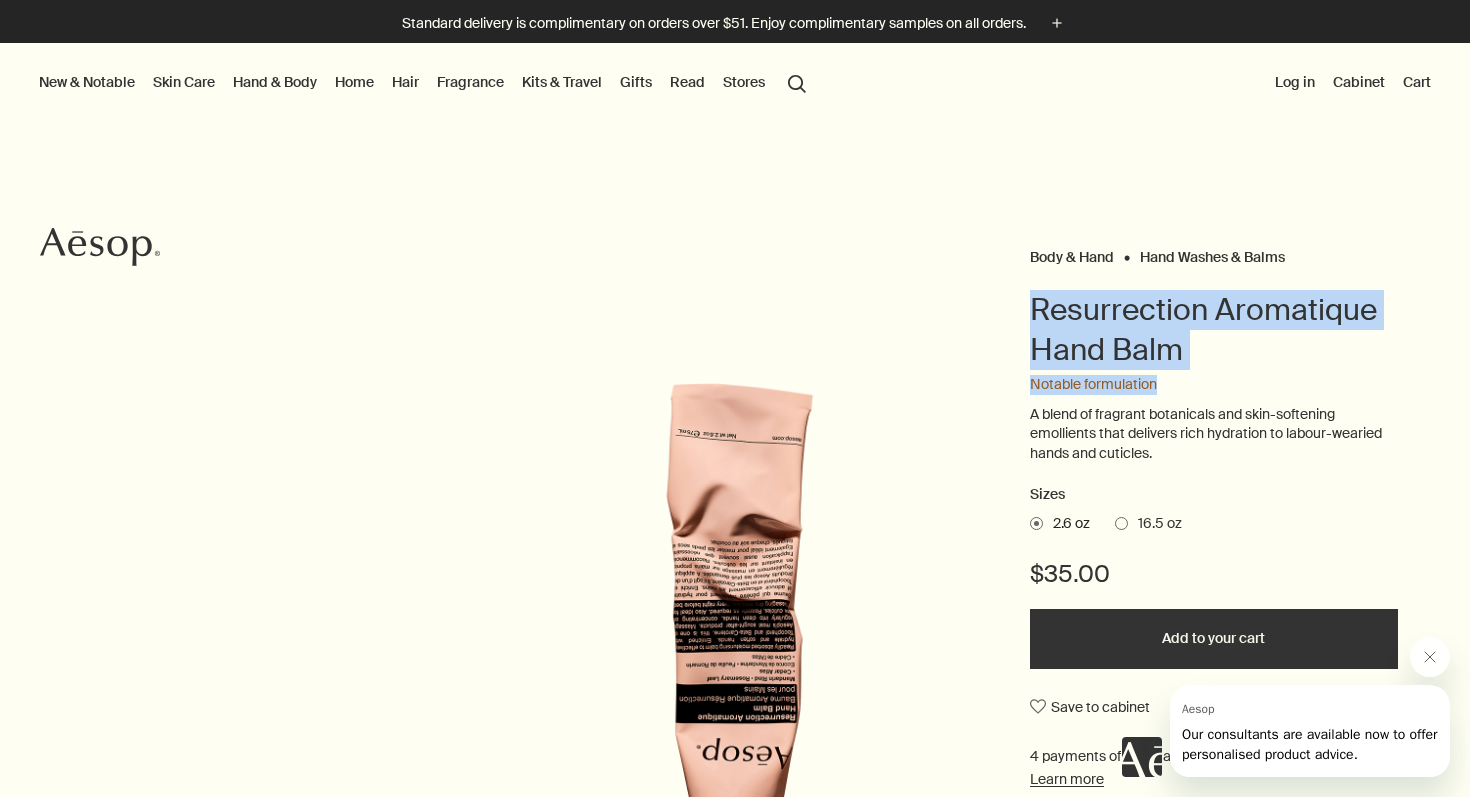 drag, startPoint x: 1161, startPoint y: 283, endPoint x: 1234, endPoint y: 392, distance: 131.18689 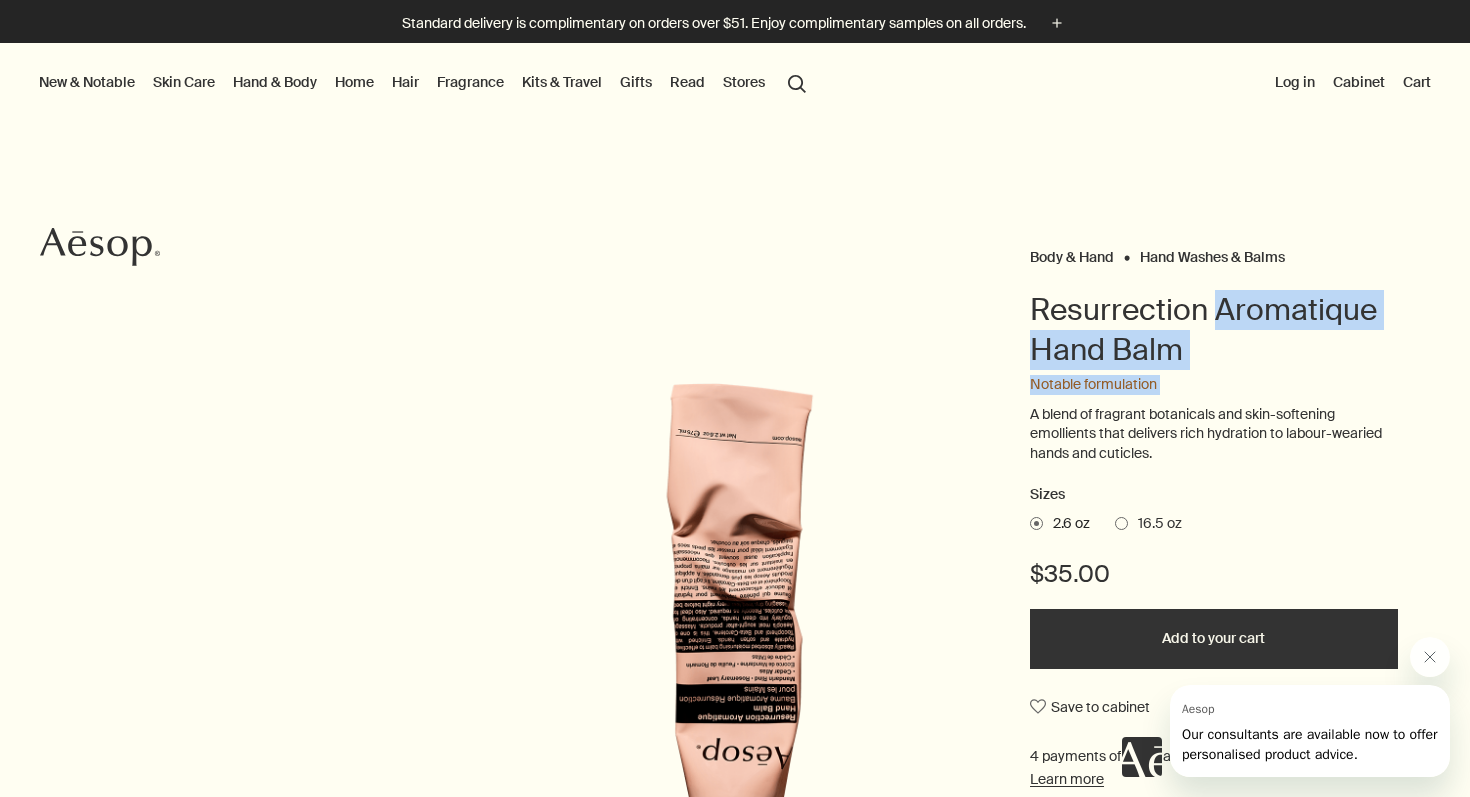 drag, startPoint x: 1234, startPoint y: 392, endPoint x: 1225, endPoint y: 321, distance: 71.568146 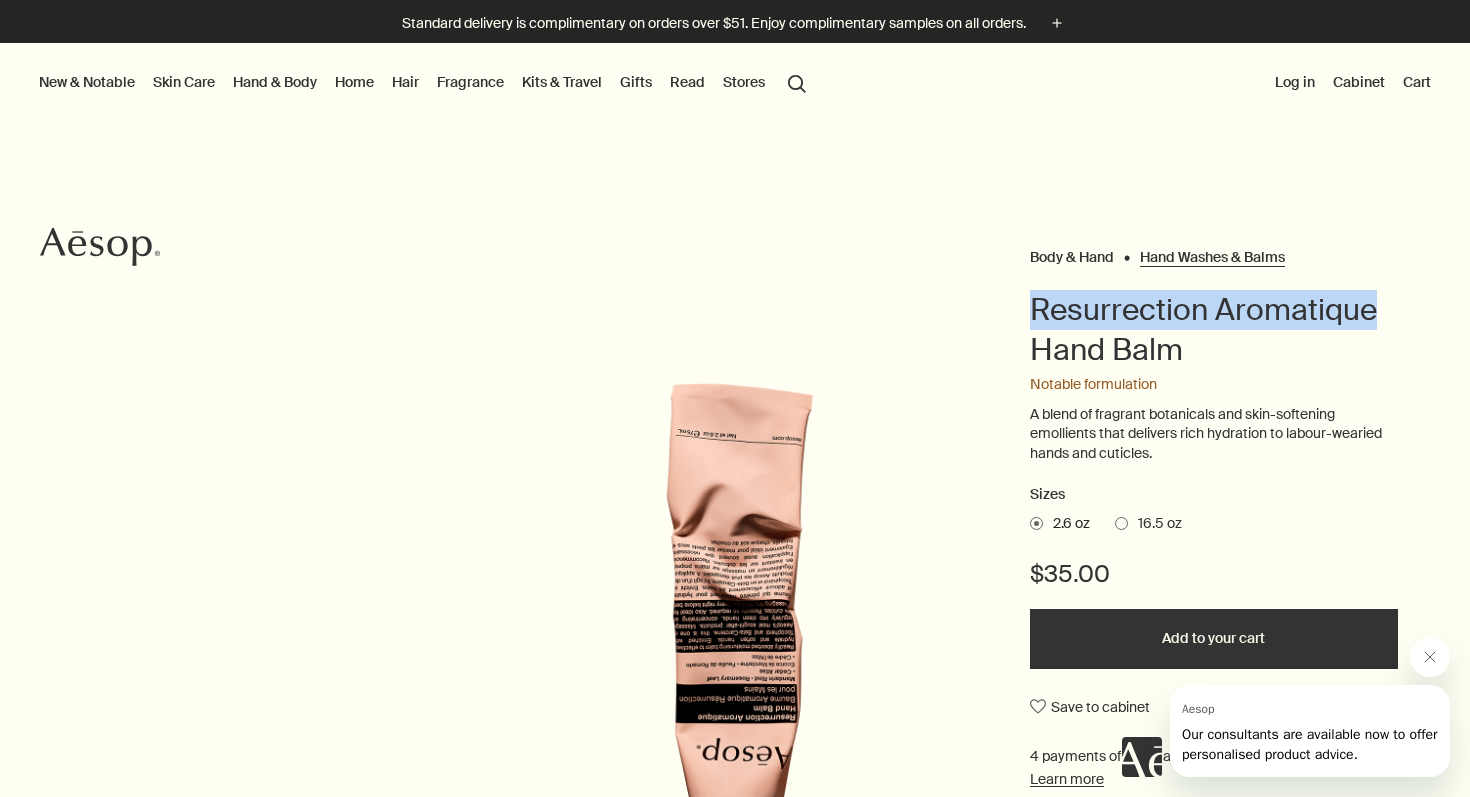 drag, startPoint x: 1225, startPoint y: 320, endPoint x: 1225, endPoint y: 265, distance: 55 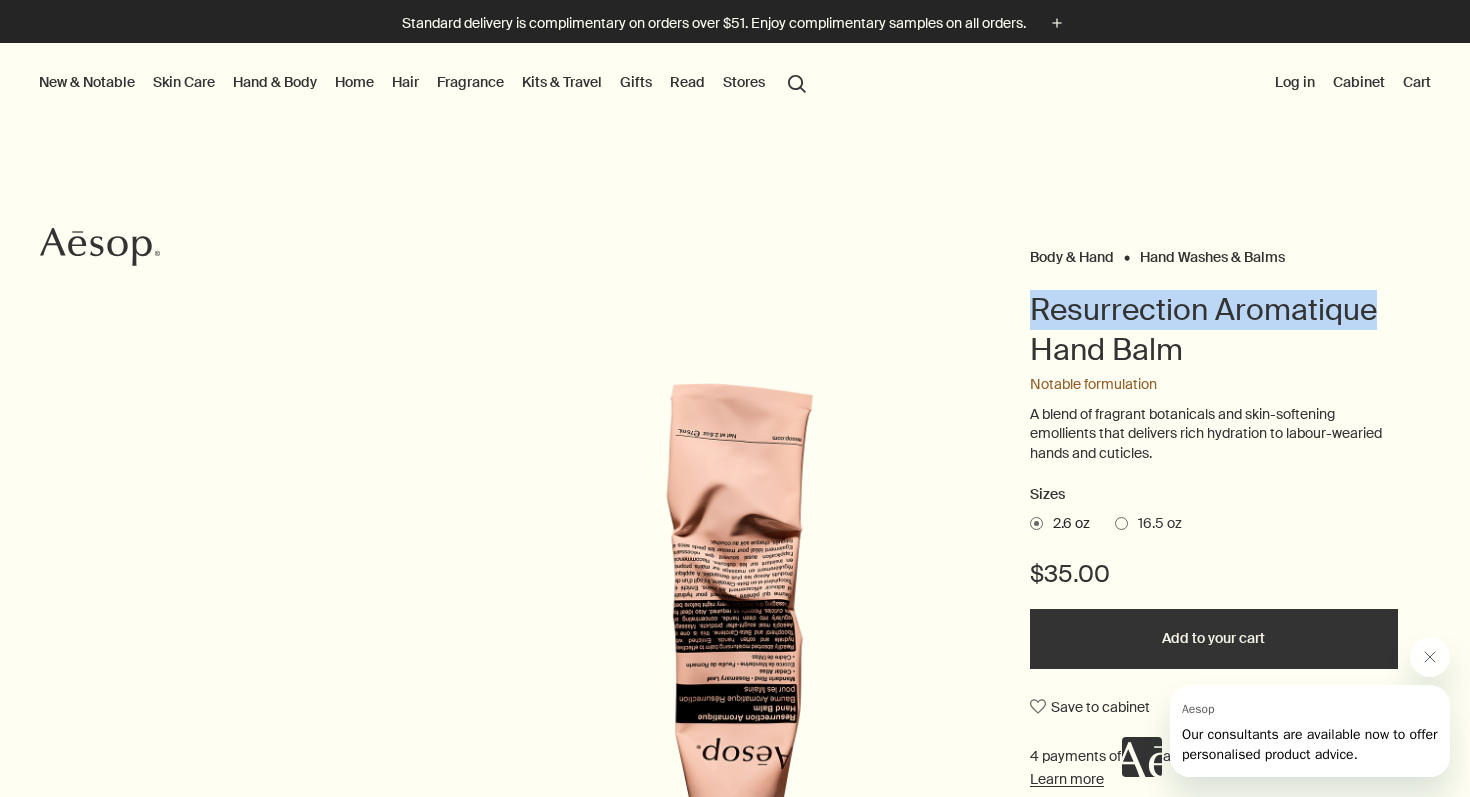 click on "Hand Washes & Balms" at bounding box center [1212, 257] 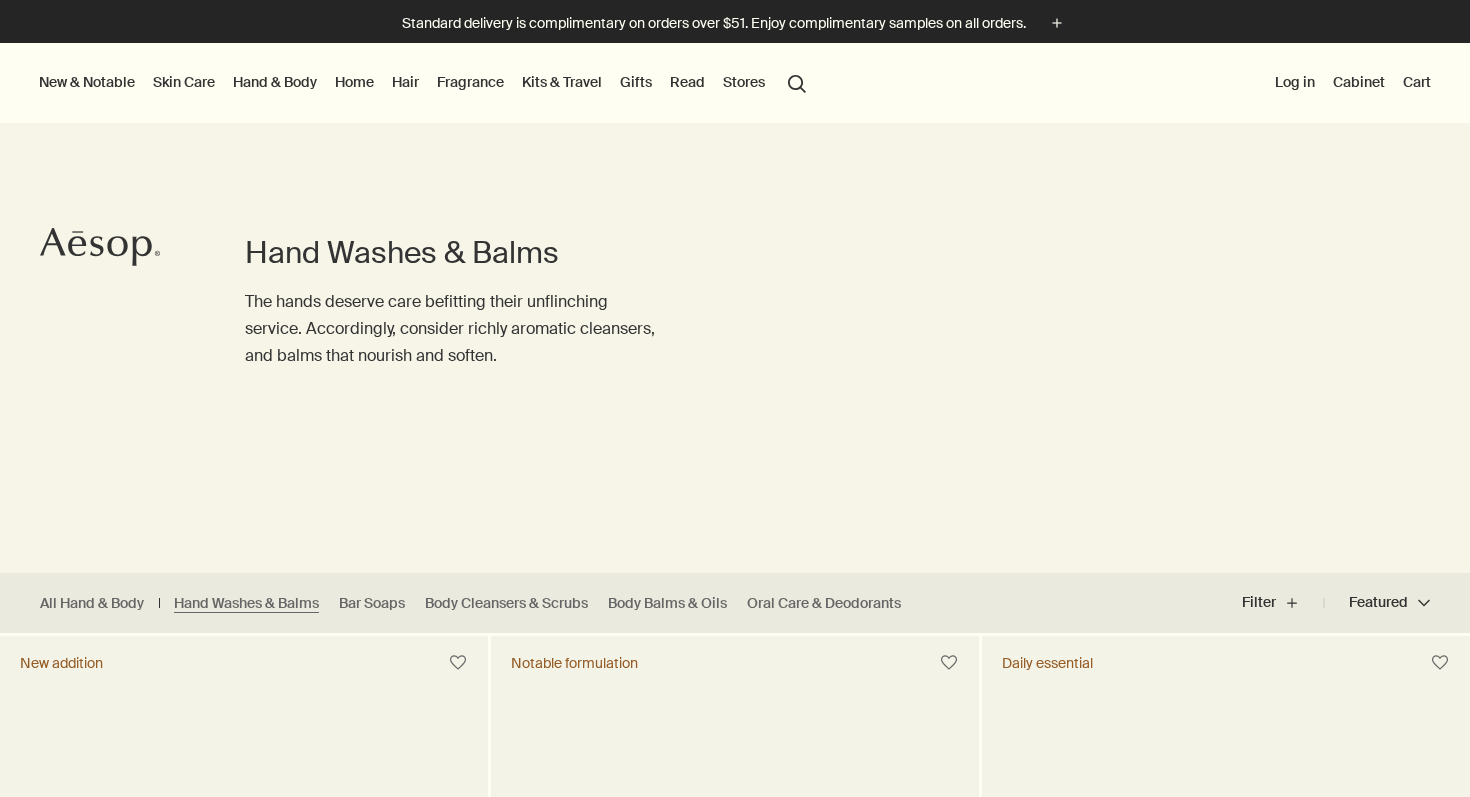 scroll, scrollTop: 0, scrollLeft: 0, axis: both 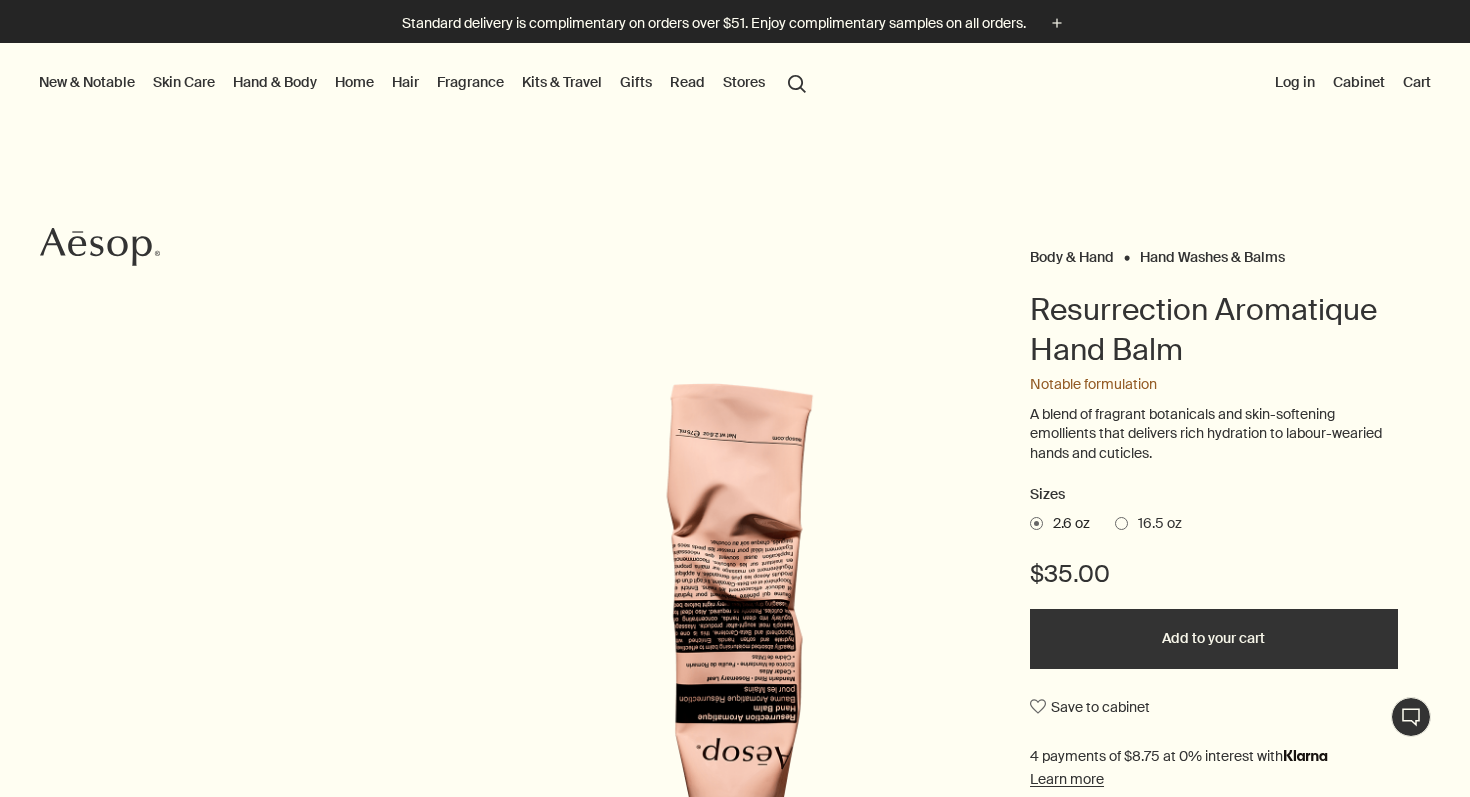 click on "Aesop" at bounding box center [100, 247] 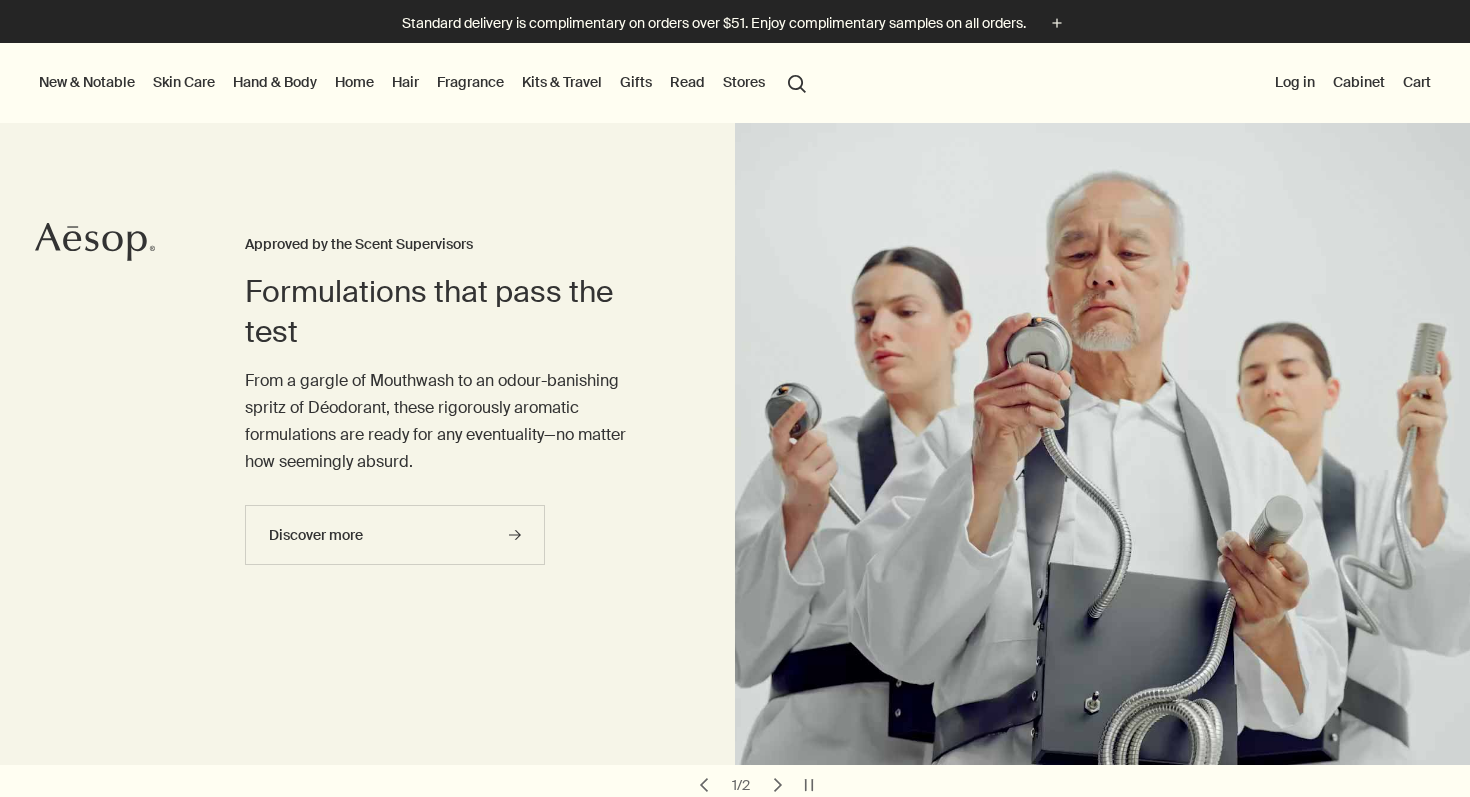 scroll, scrollTop: 0, scrollLeft: 0, axis: both 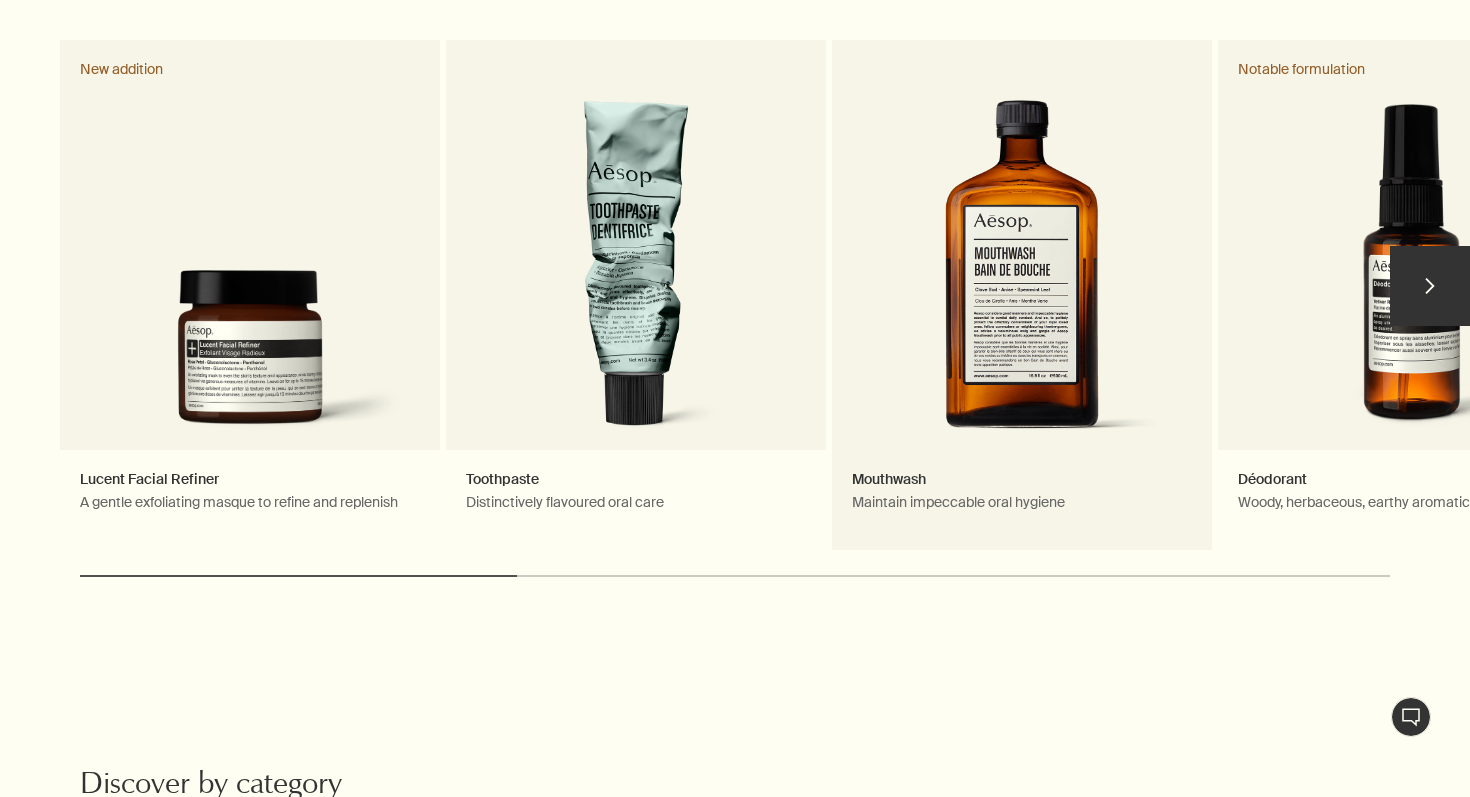 click on "Mouthwash Maintain impeccable oral hygiene" at bounding box center (1022, 295) 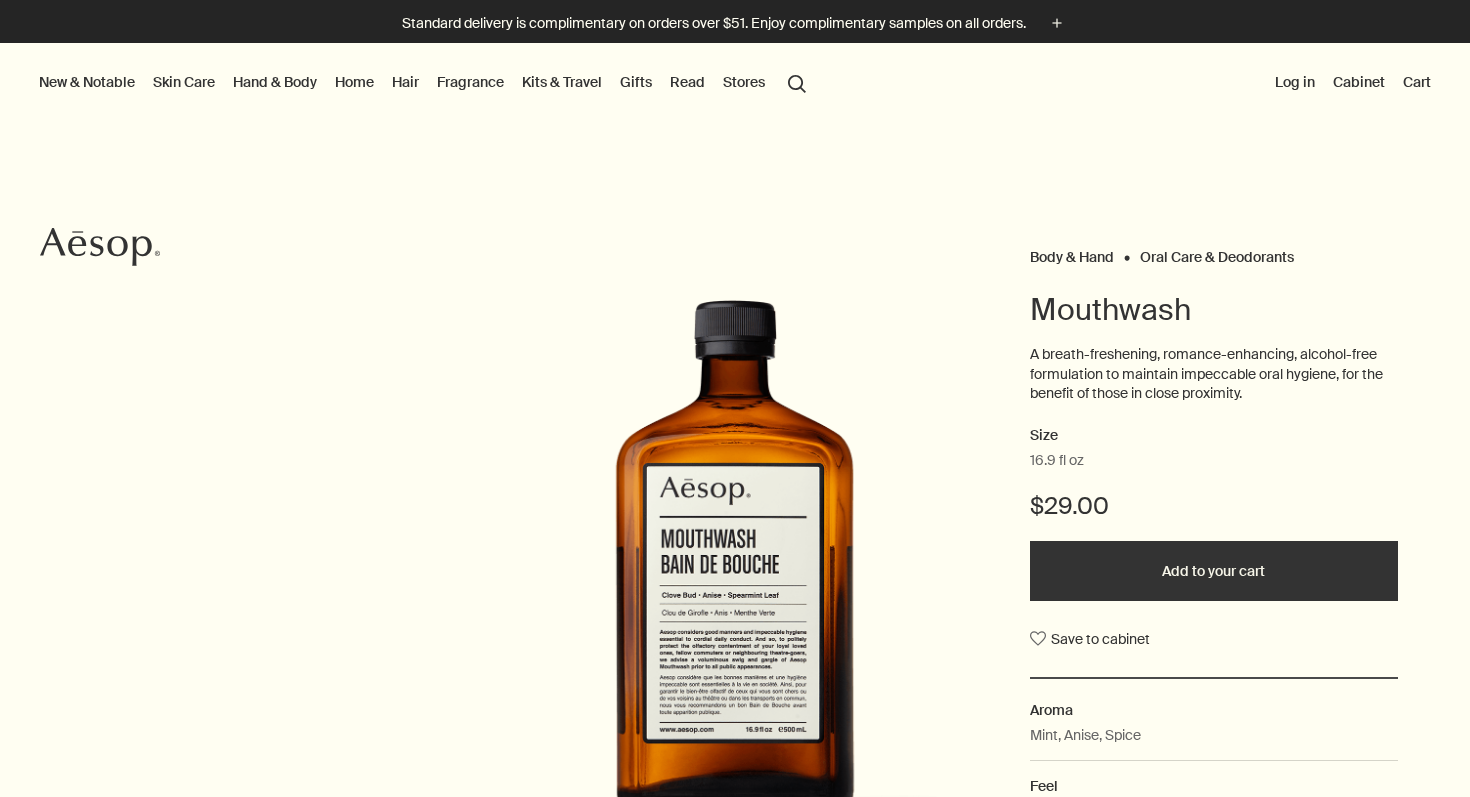 scroll, scrollTop: 0, scrollLeft: 0, axis: both 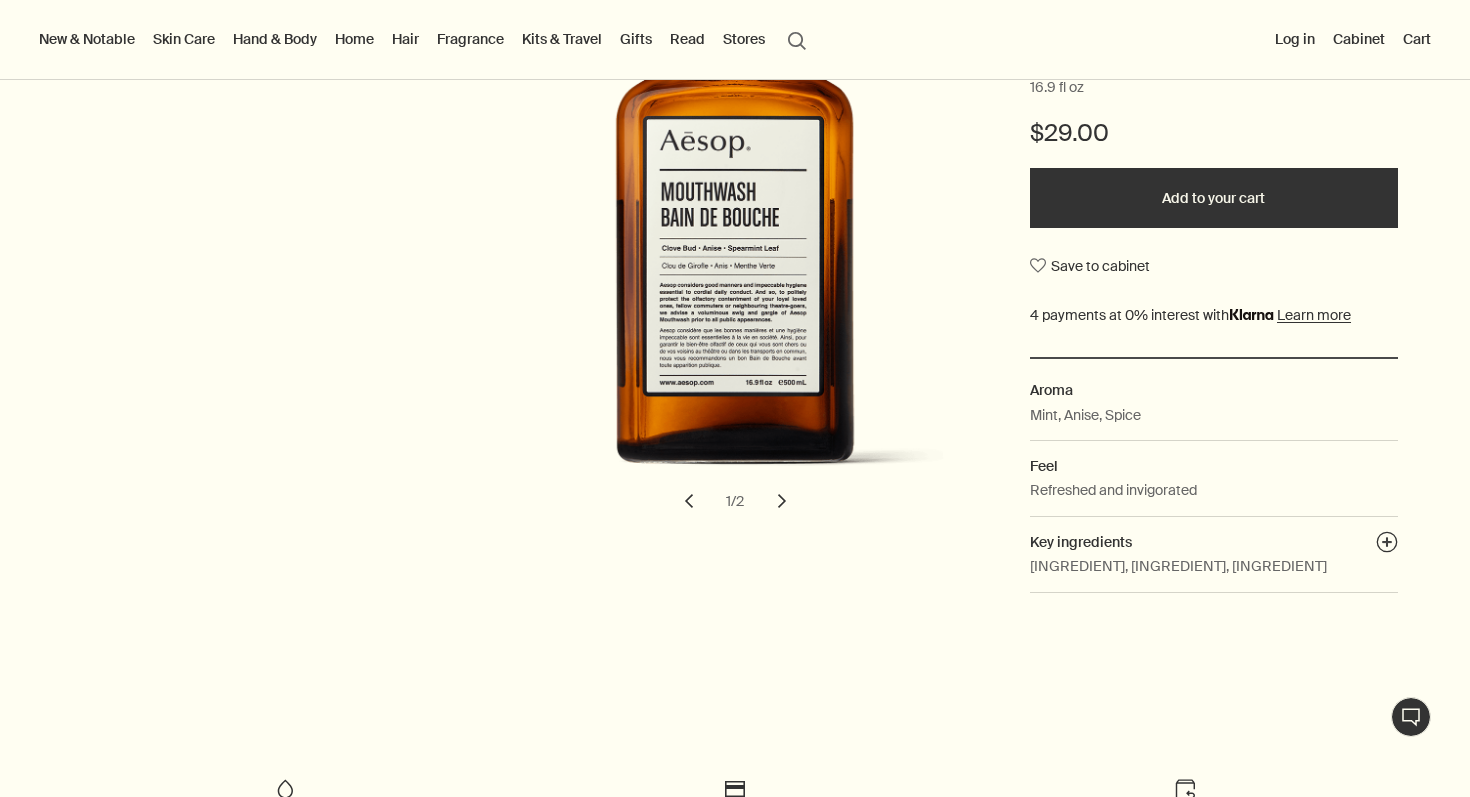 click on "chevron" at bounding box center (782, 501) 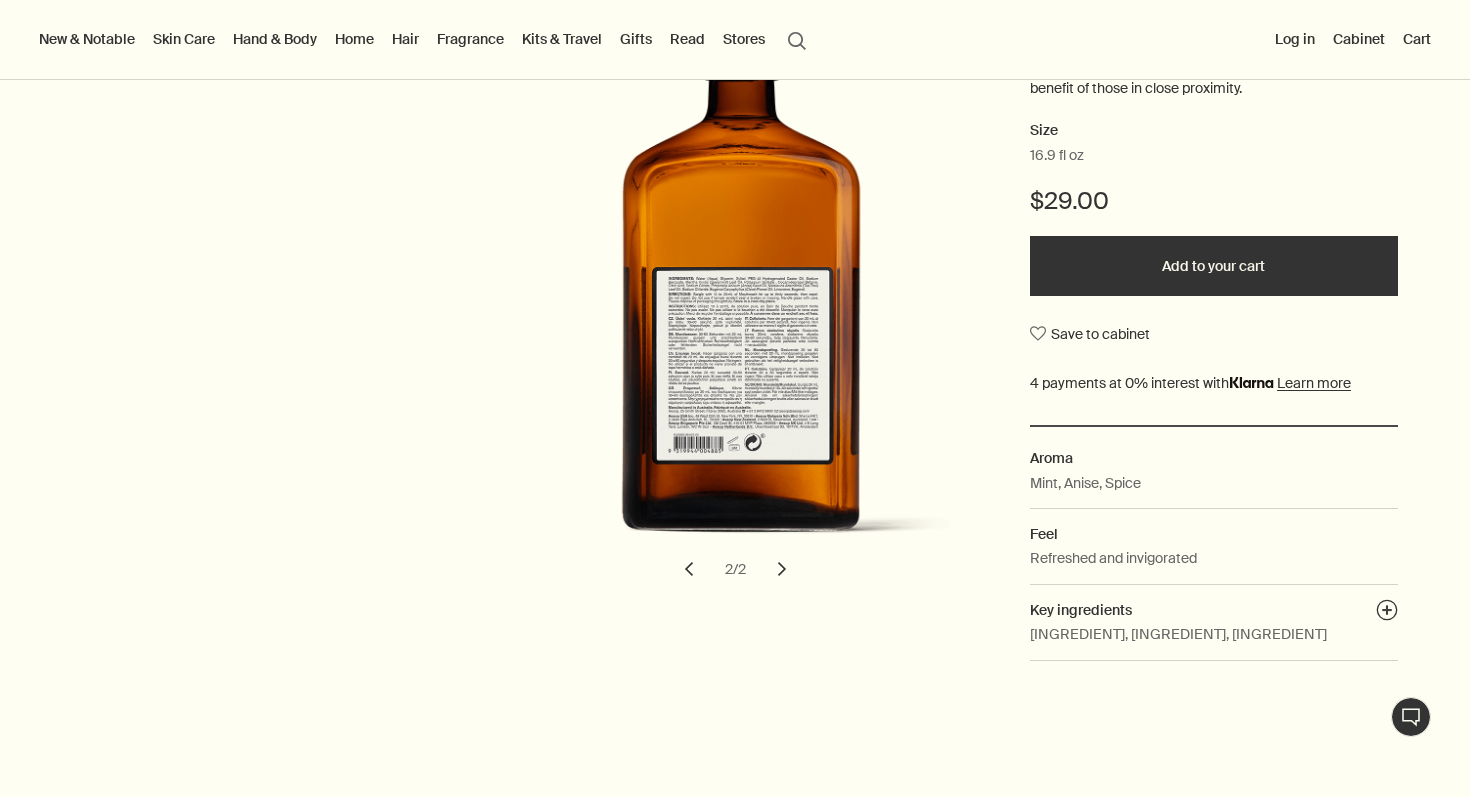 scroll, scrollTop: 289, scrollLeft: 0, axis: vertical 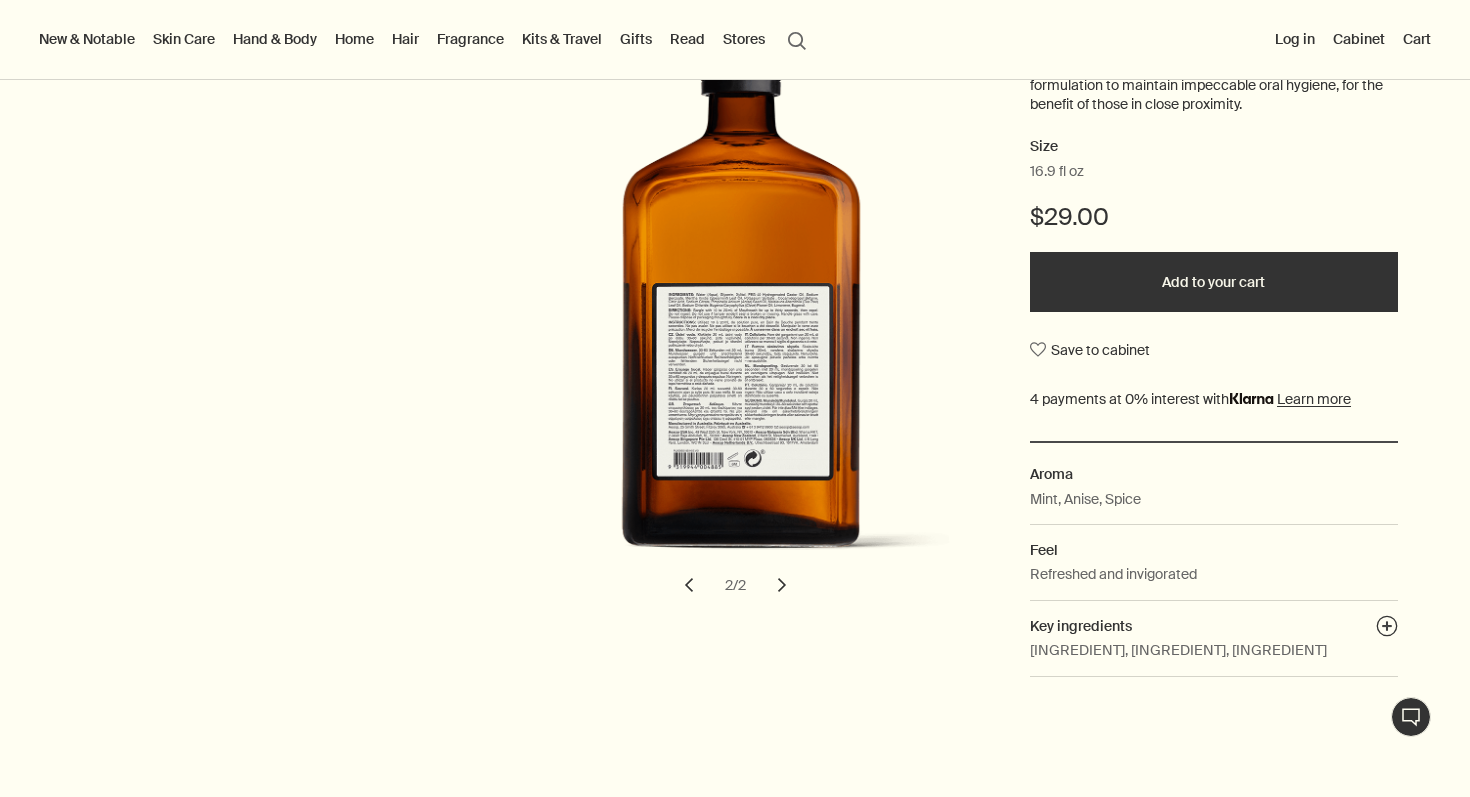 click on "chevron" at bounding box center [689, 585] 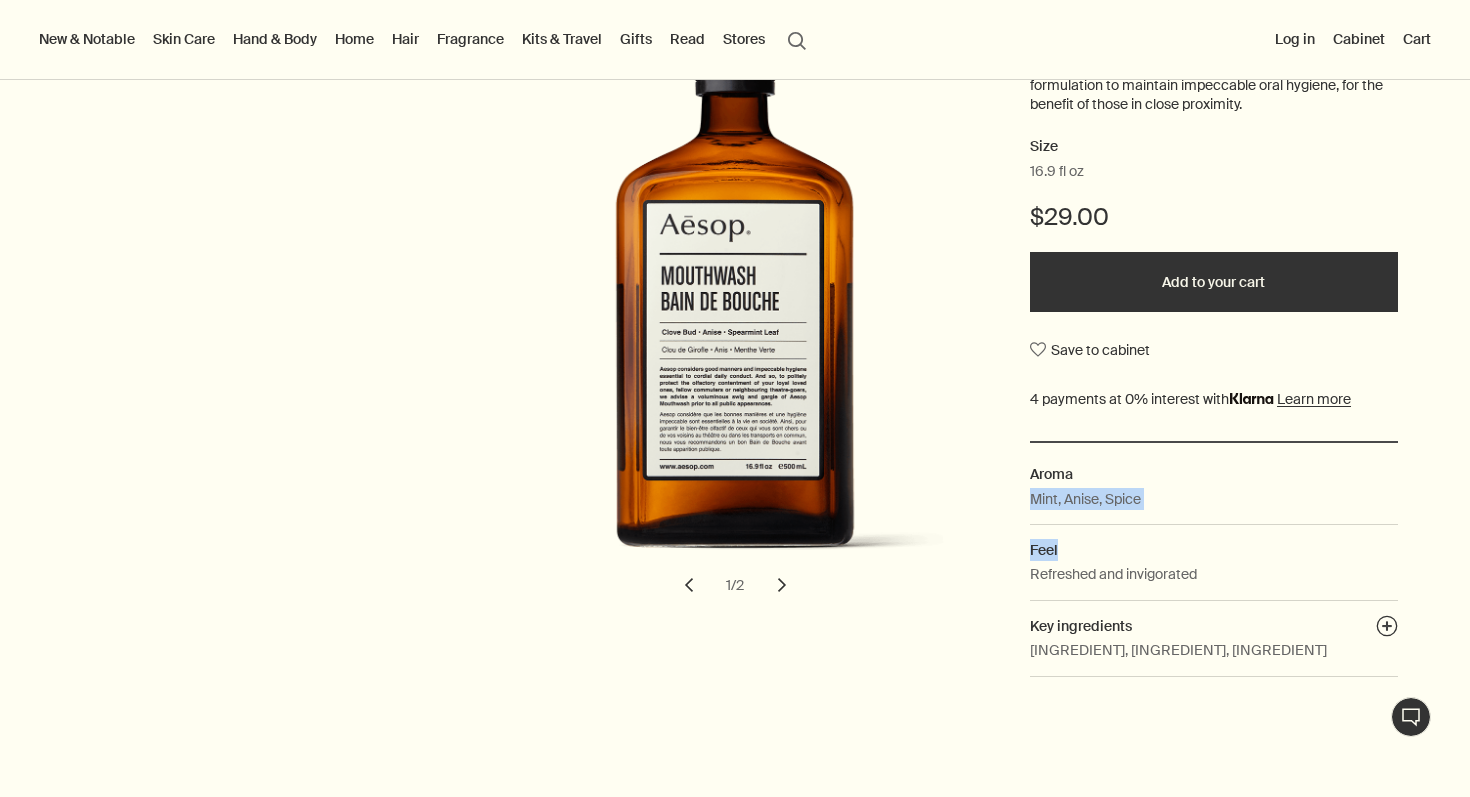 drag, startPoint x: 1207, startPoint y: 547, endPoint x: 1163, endPoint y: 472, distance: 86.95401 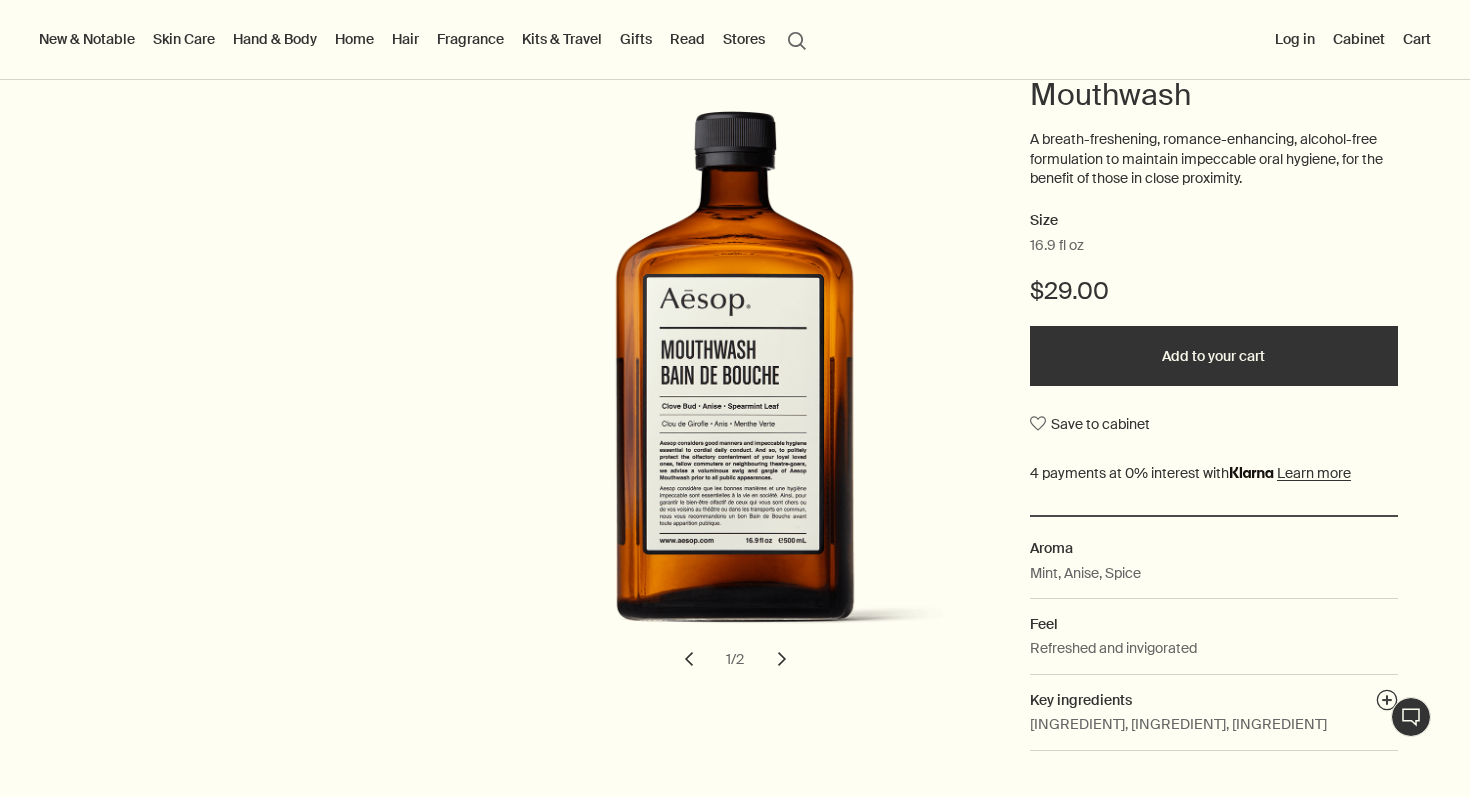scroll, scrollTop: 52, scrollLeft: 0, axis: vertical 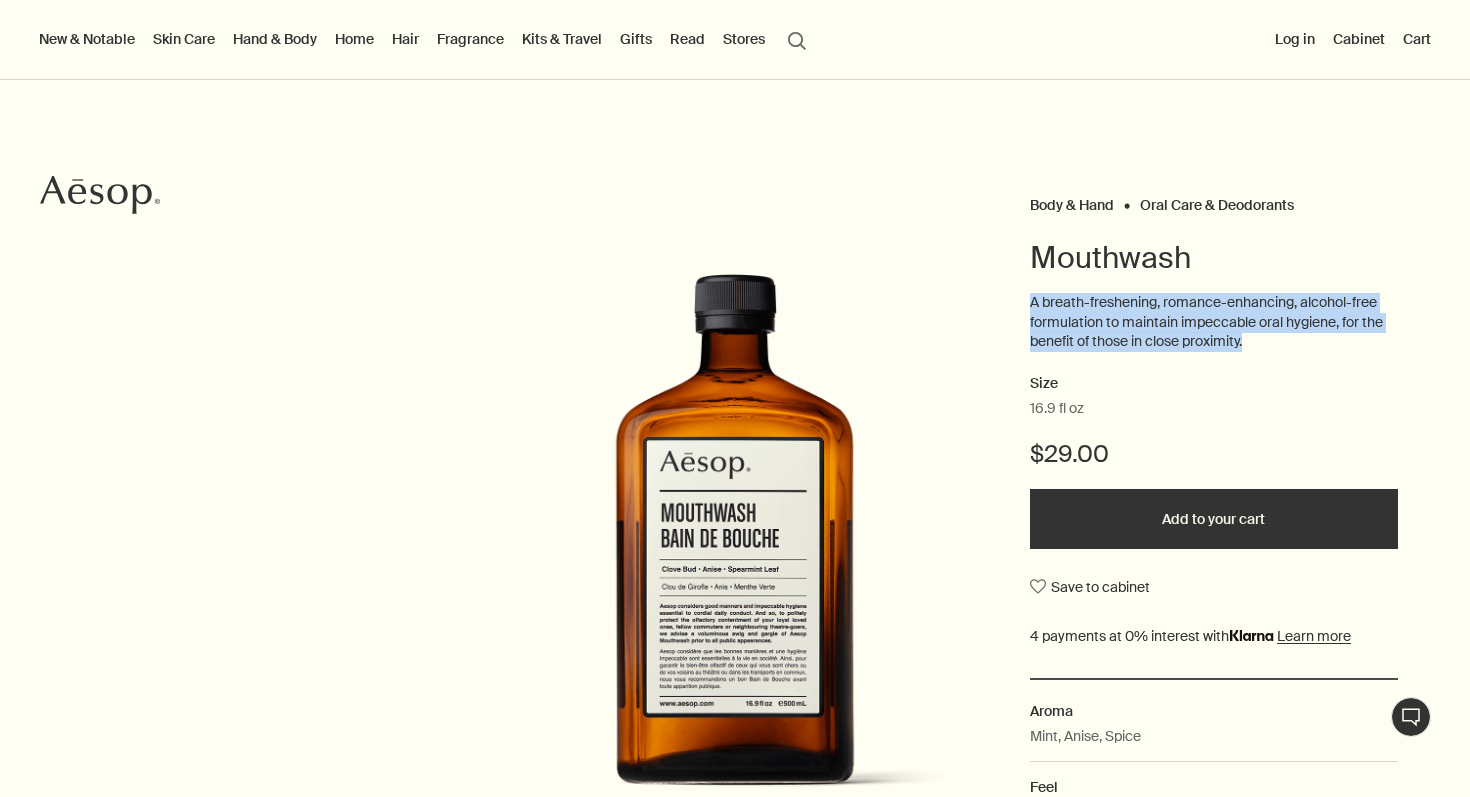 drag, startPoint x: 1236, startPoint y: 365, endPoint x: 1224, endPoint y: 245, distance: 120.59851 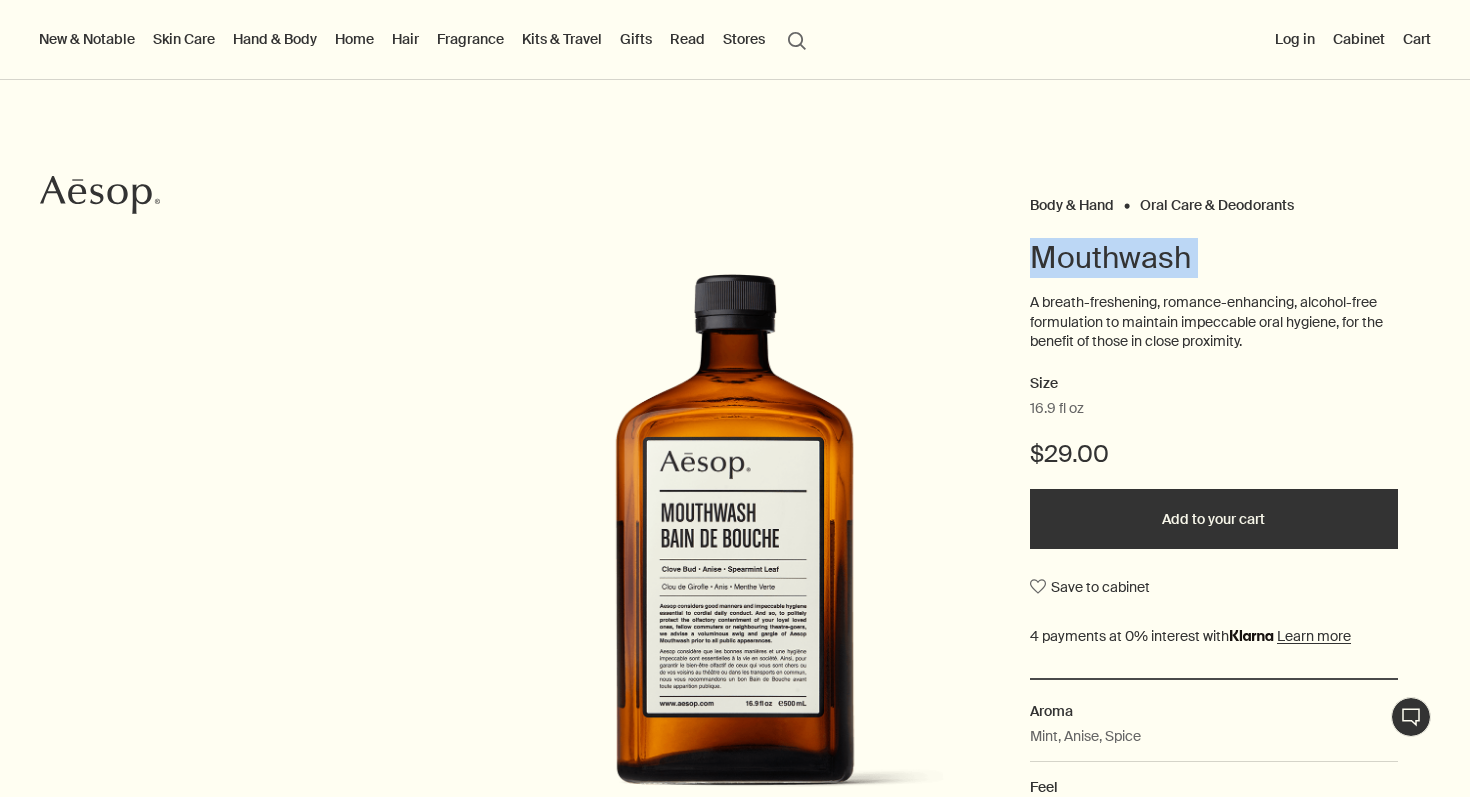 drag, startPoint x: 1224, startPoint y: 245, endPoint x: 1123, endPoint y: 245, distance: 101 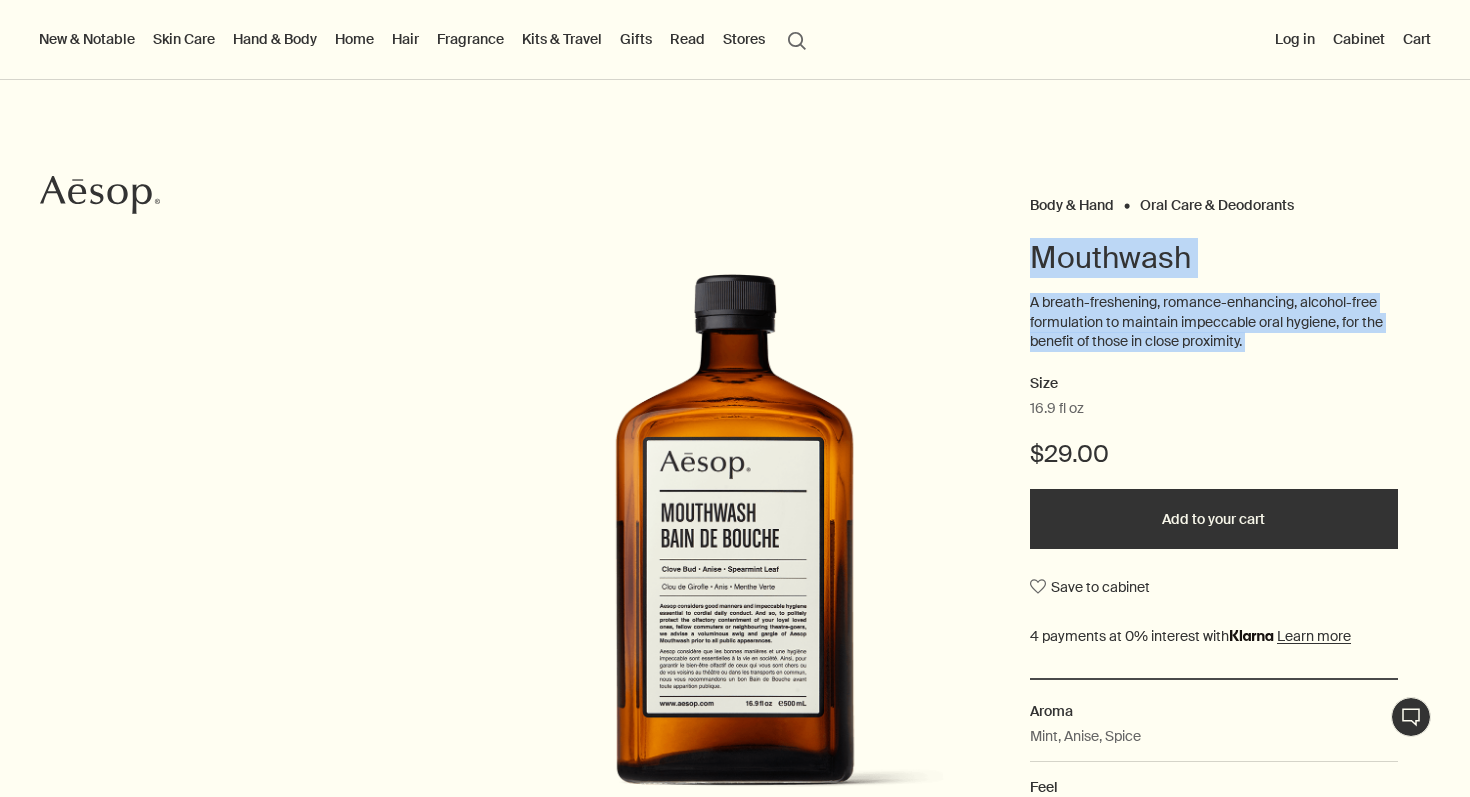 drag, startPoint x: 1123, startPoint y: 245, endPoint x: 1267, endPoint y: 372, distance: 192.00261 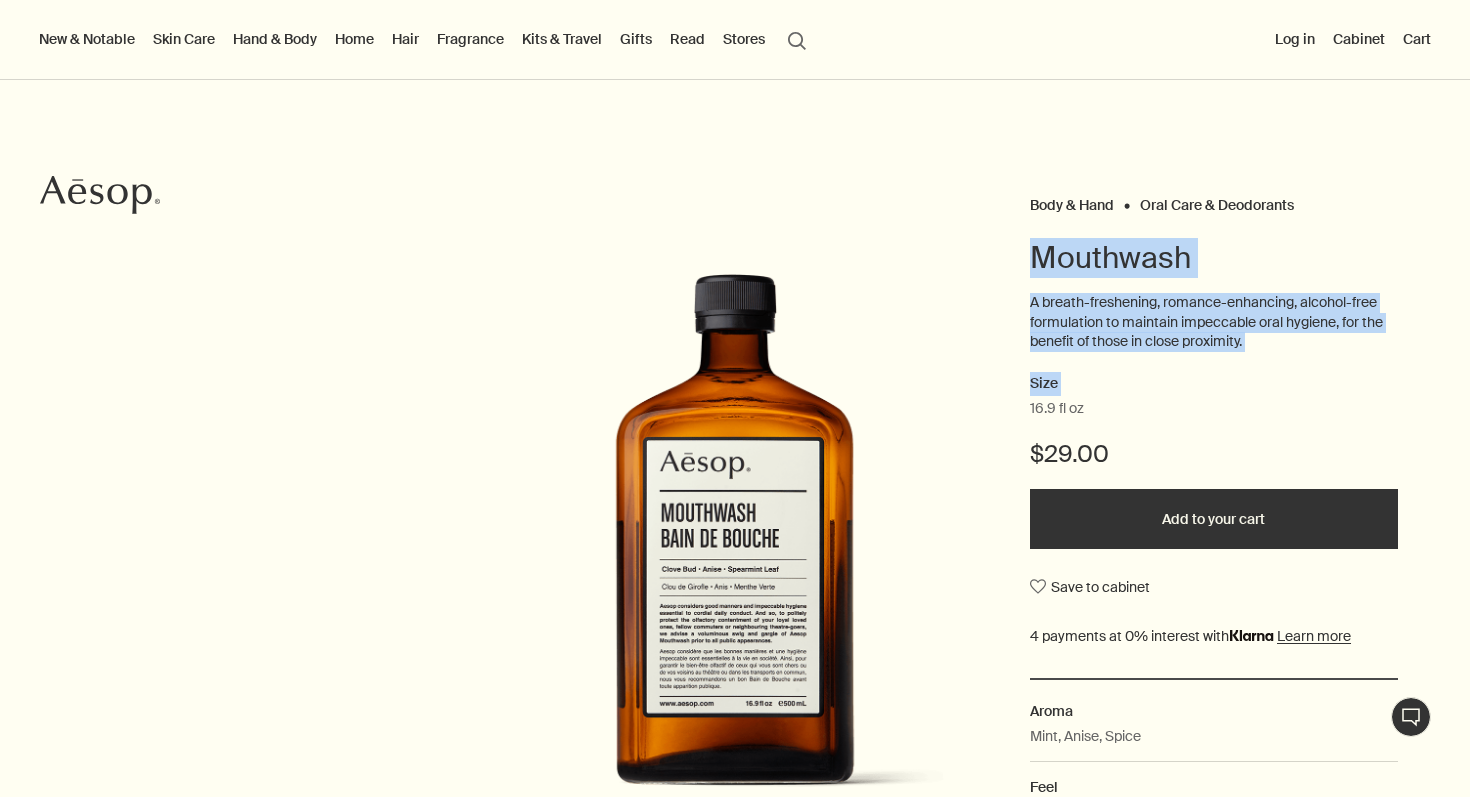 click on "Size" at bounding box center [1214, 384] 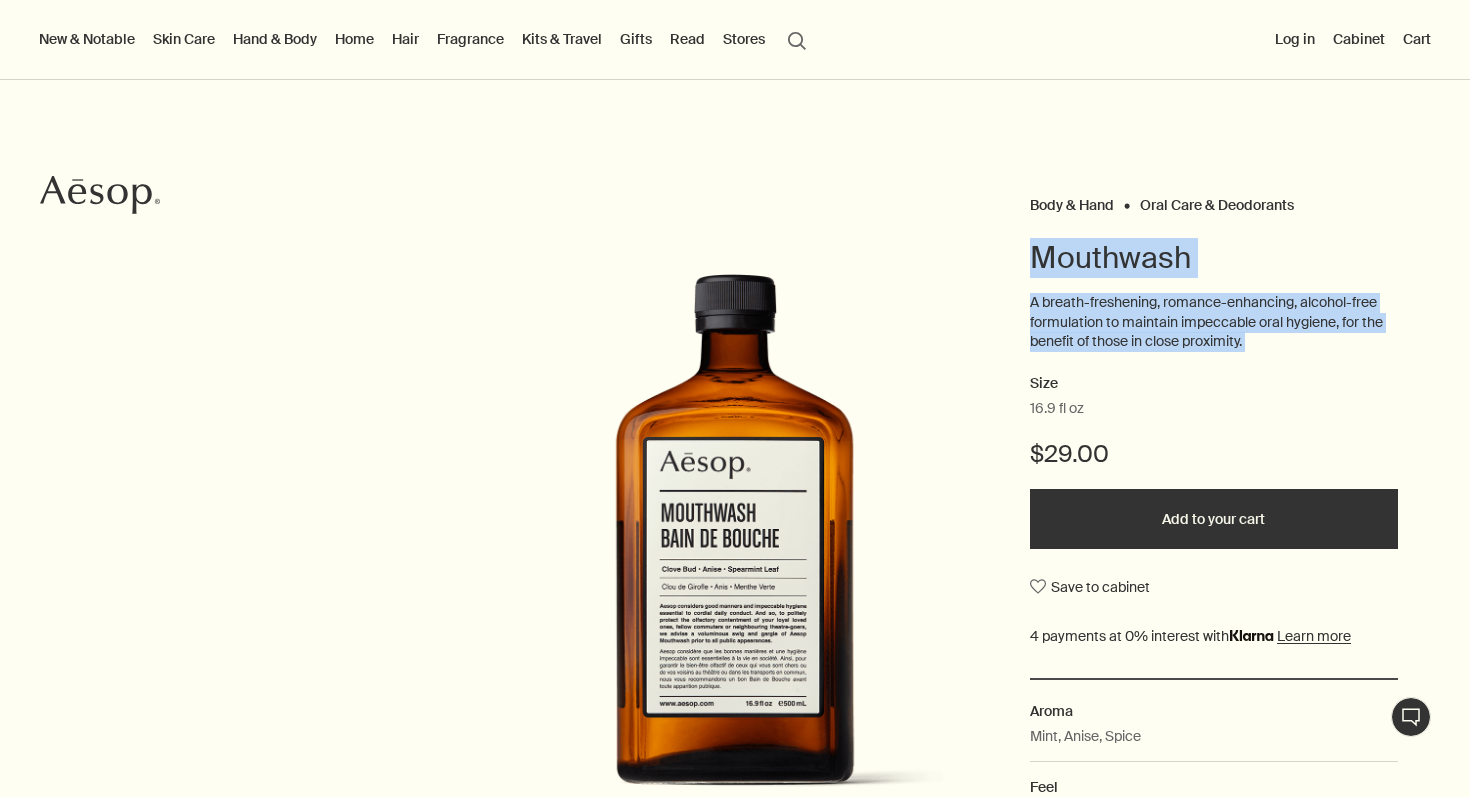 drag, startPoint x: 1234, startPoint y: 218, endPoint x: 1266, endPoint y: 366, distance: 151.41995 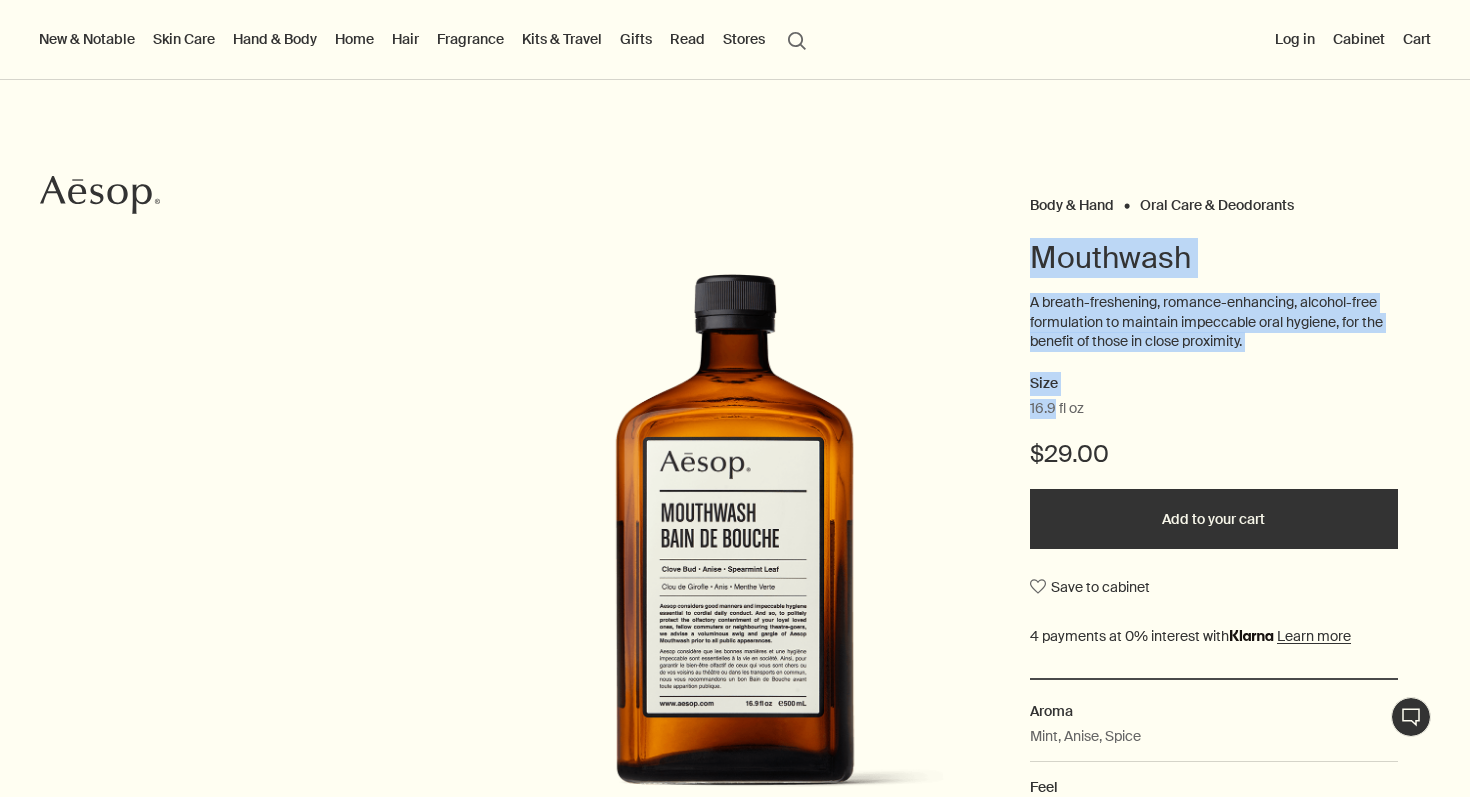 drag, startPoint x: 1260, startPoint y: 230, endPoint x: 1255, endPoint y: 394, distance: 164.0762 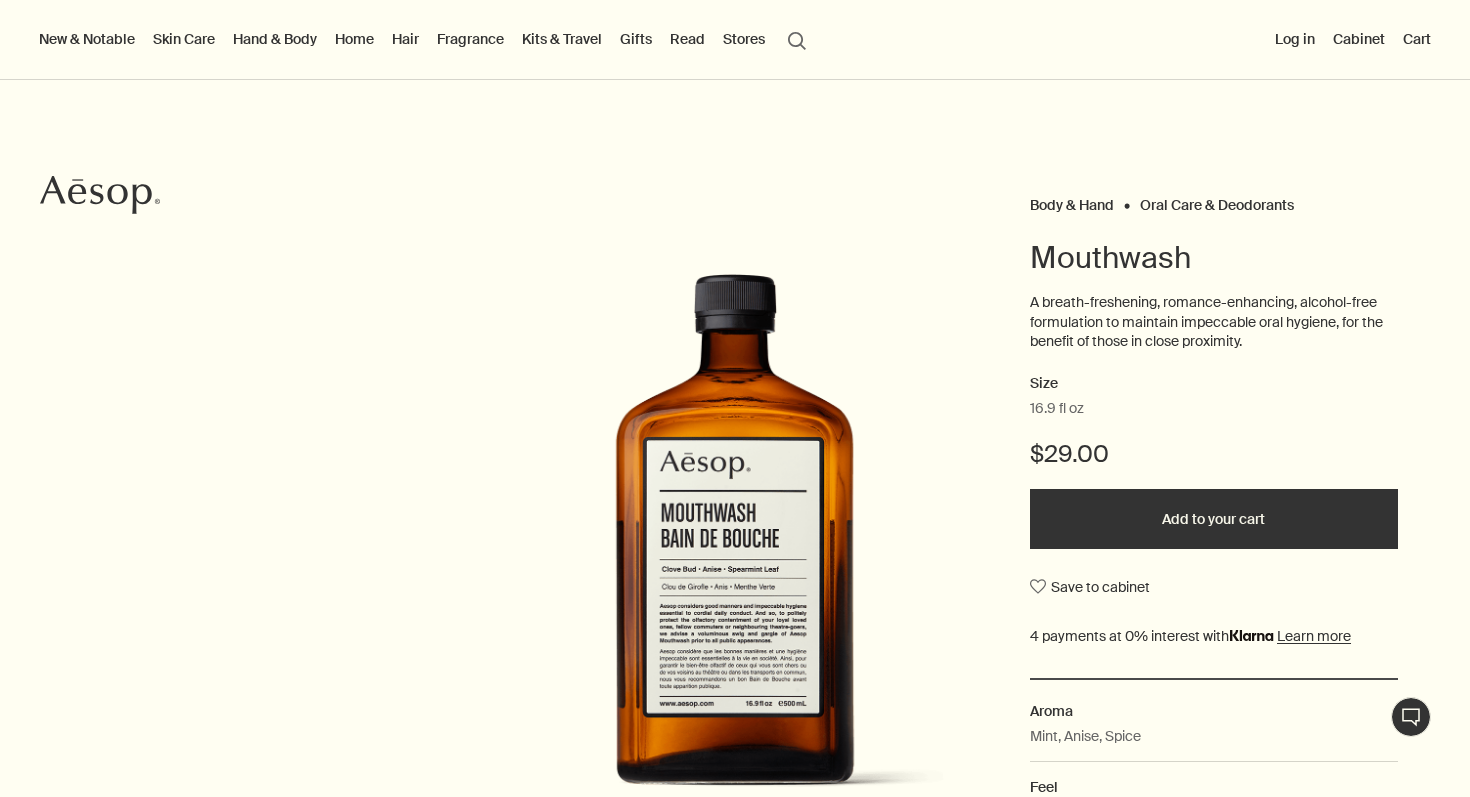 click on "Size" at bounding box center (1214, 384) 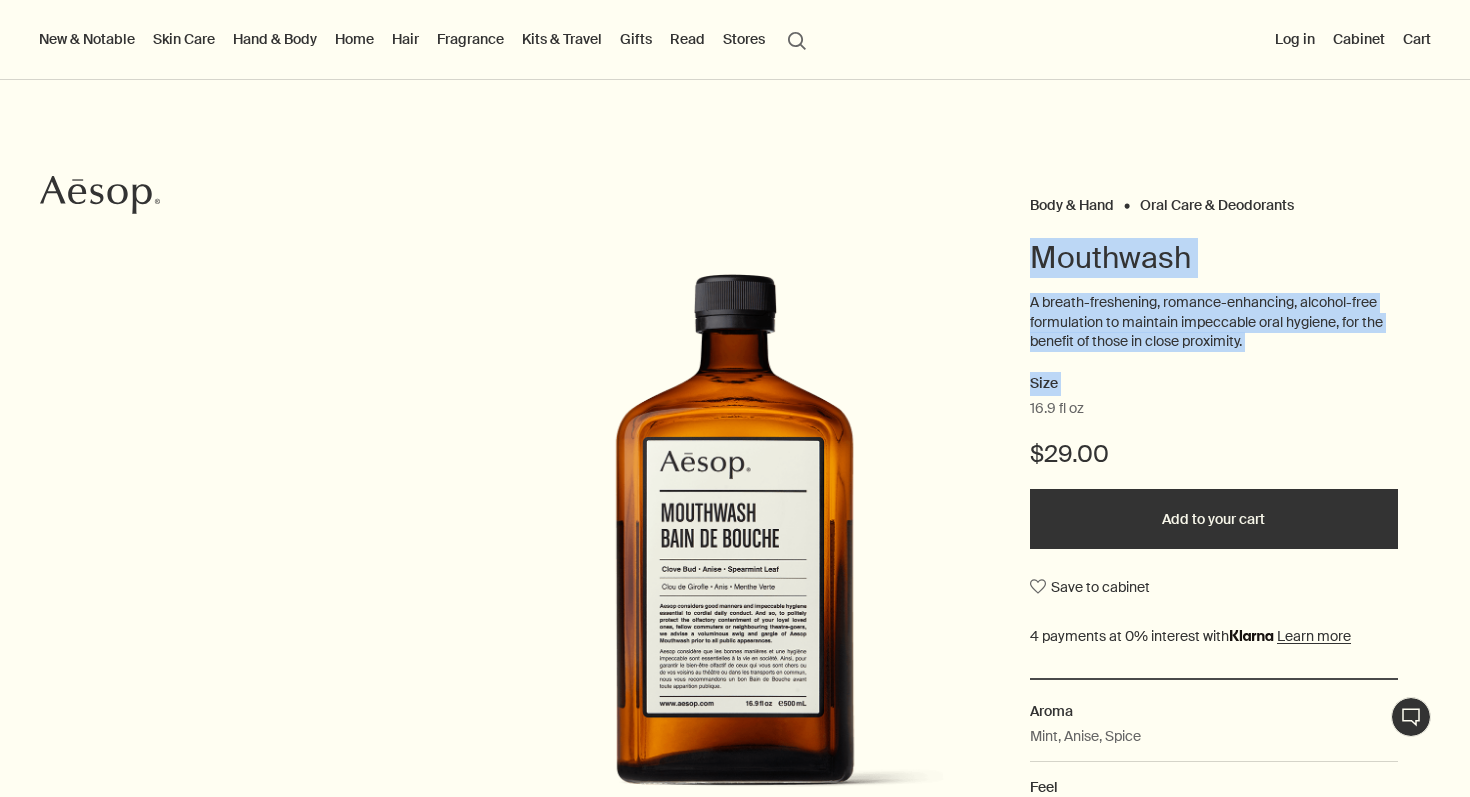 drag, startPoint x: 1255, startPoint y: 394, endPoint x: 1211, endPoint y: 219, distance: 180.44667 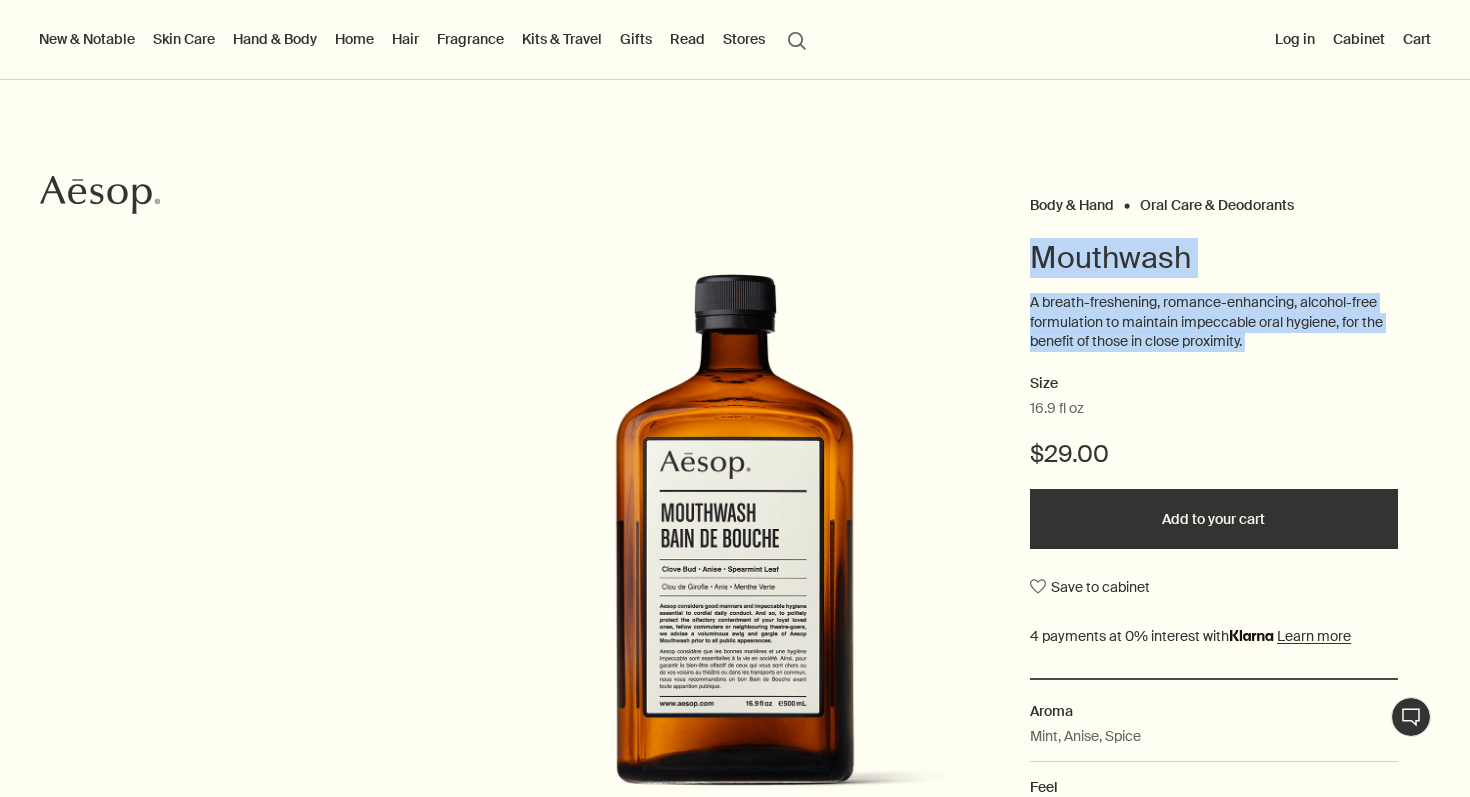 drag, startPoint x: 1211, startPoint y: 219, endPoint x: 1260, endPoint y: 355, distance: 144.55795 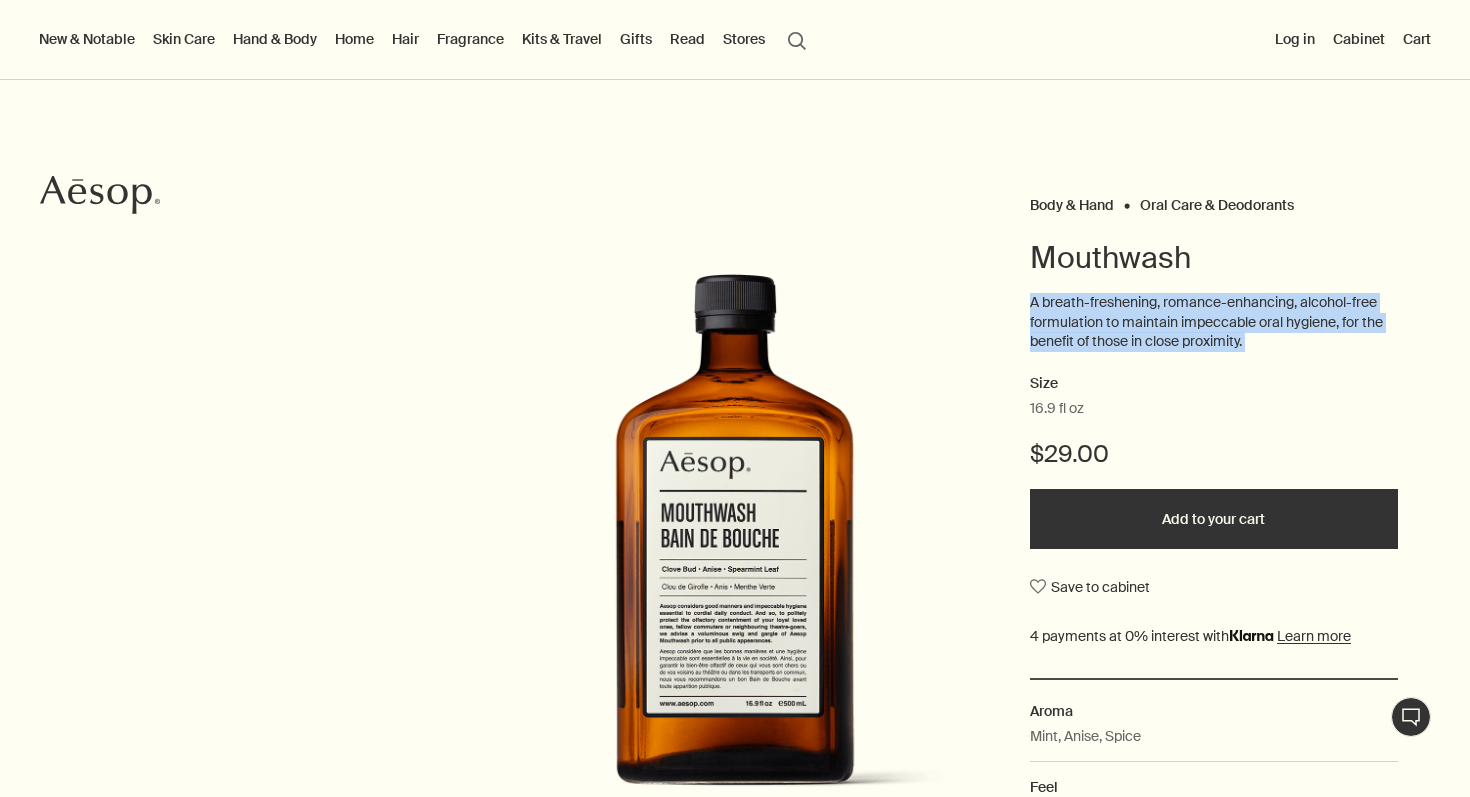 drag, startPoint x: 1260, startPoint y: 355, endPoint x: 1201, endPoint y: 249, distance: 121.313644 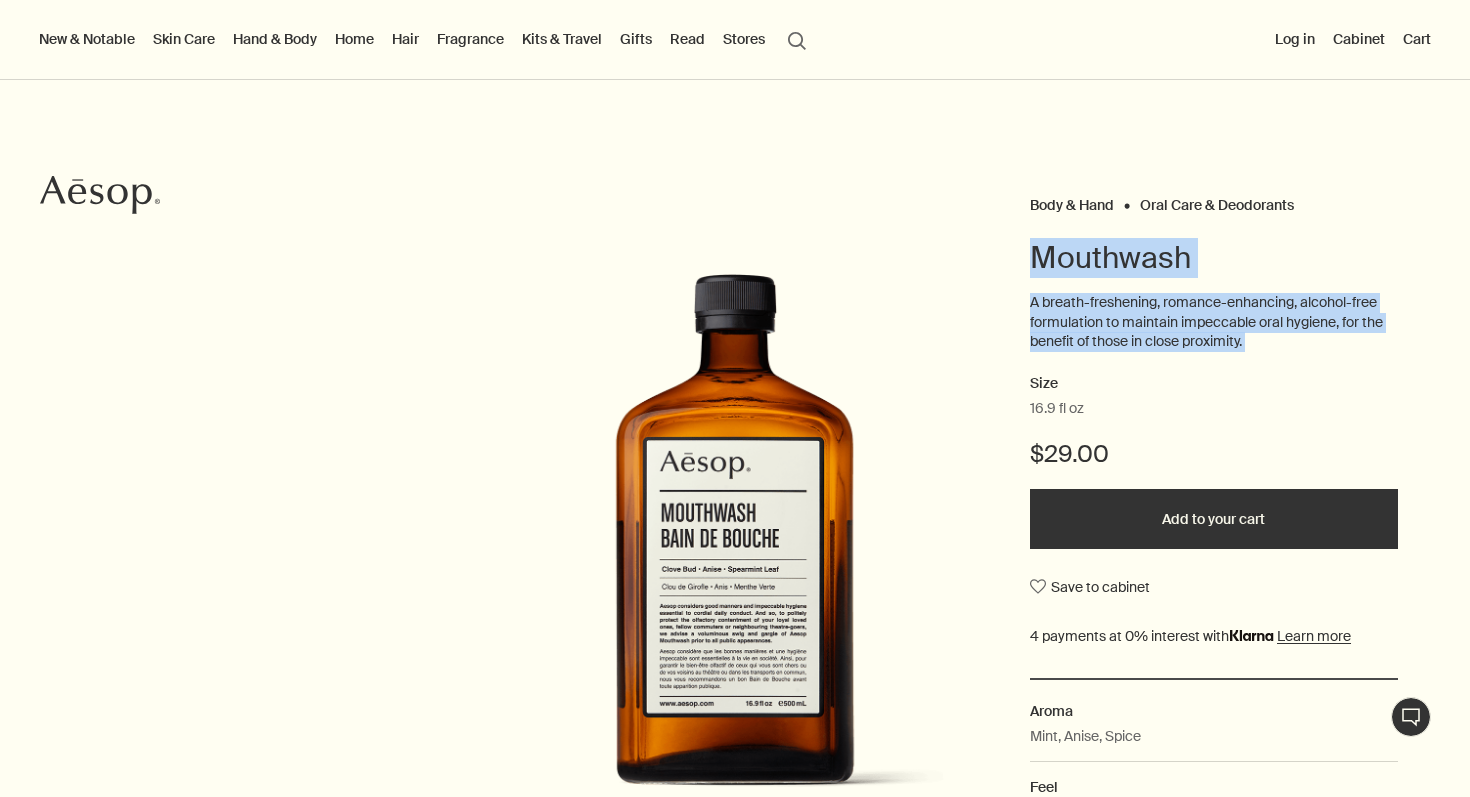drag, startPoint x: 1223, startPoint y: 352, endPoint x: 1165, endPoint y: 229, distance: 135.98897 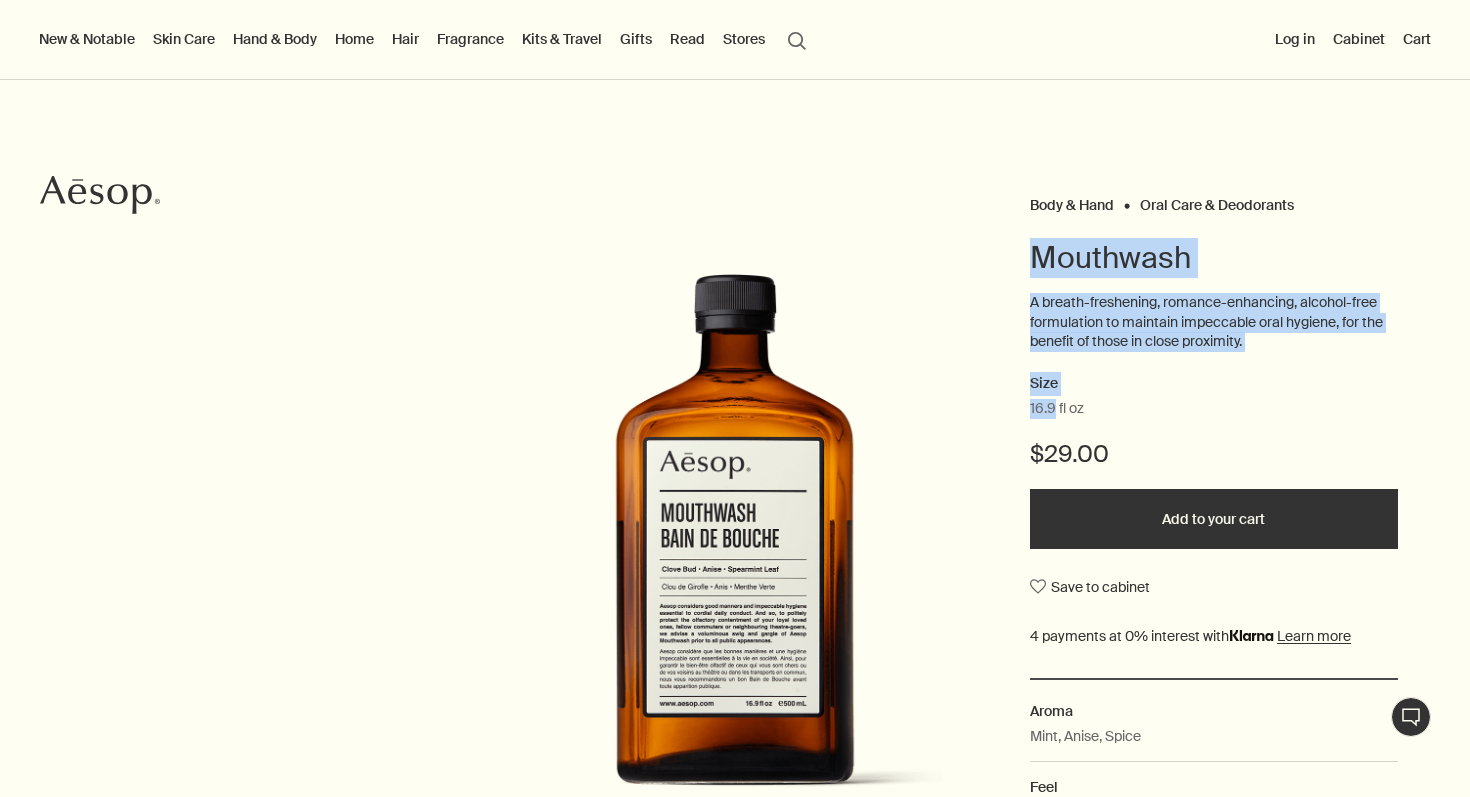 drag, startPoint x: 1165, startPoint y: 229, endPoint x: 1234, endPoint y: 394, distance: 178.8463 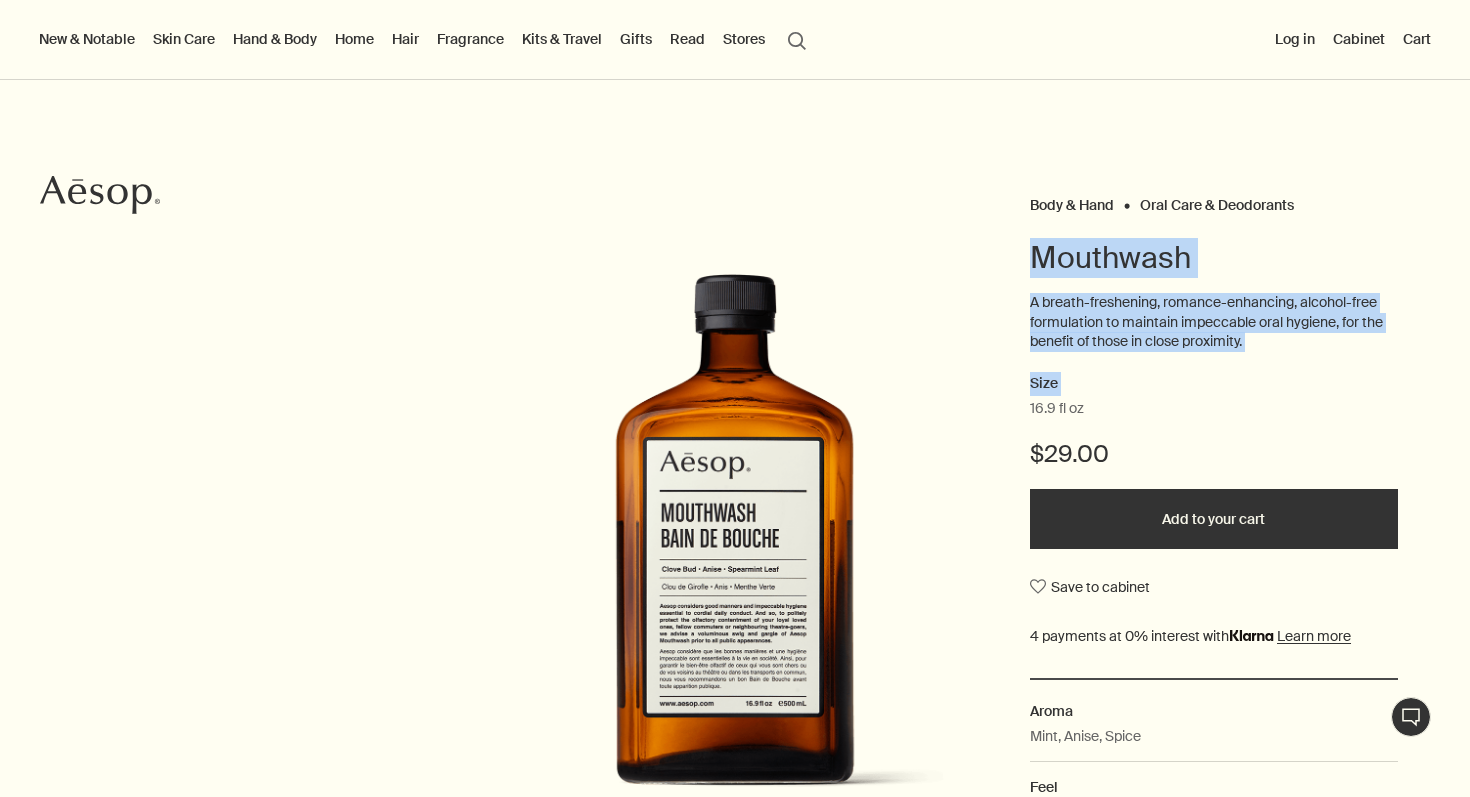 drag, startPoint x: 1234, startPoint y: 394, endPoint x: 1173, endPoint y: 223, distance: 181.5544 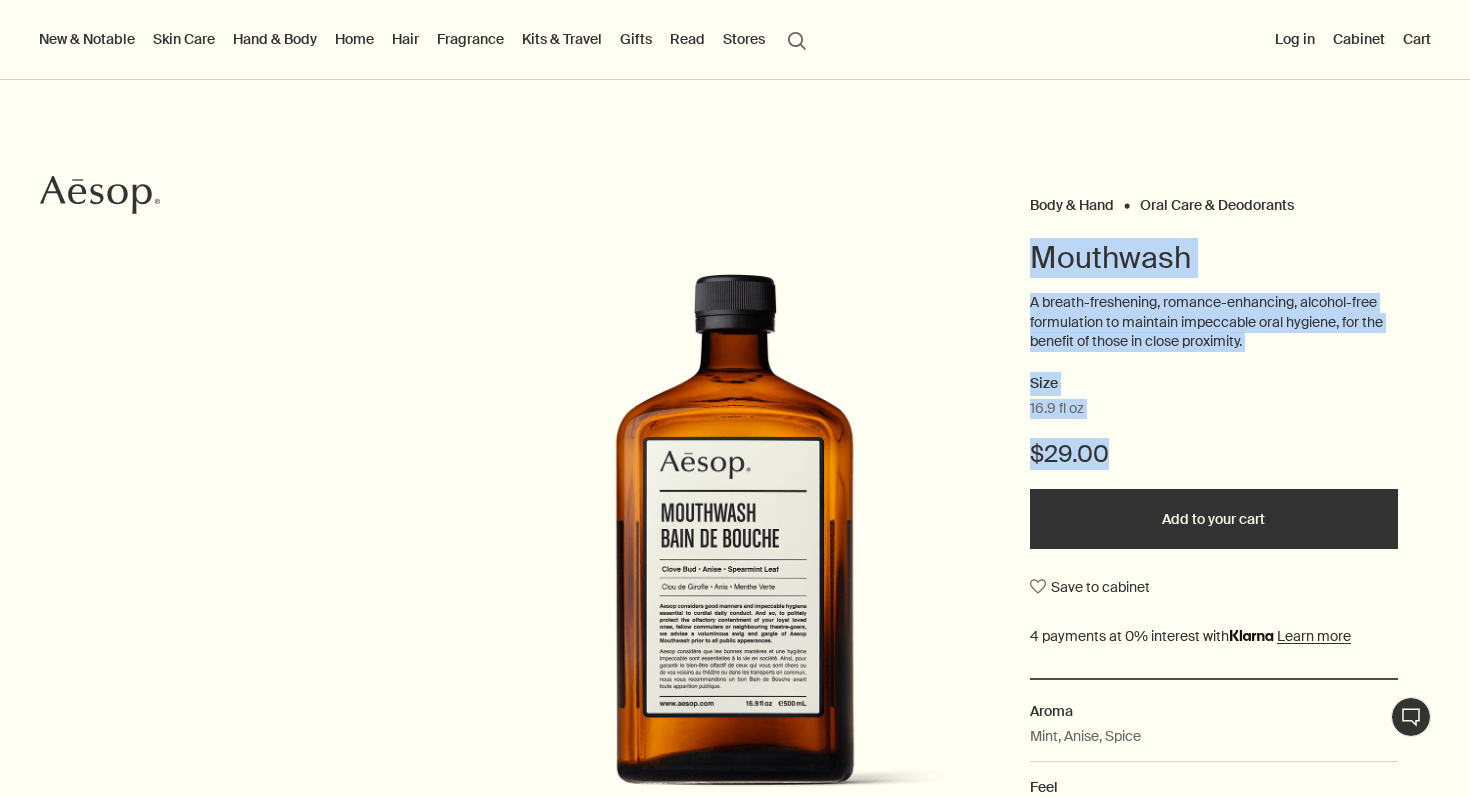 drag, startPoint x: 1173, startPoint y: 223, endPoint x: 1216, endPoint y: 448, distance: 229.07204 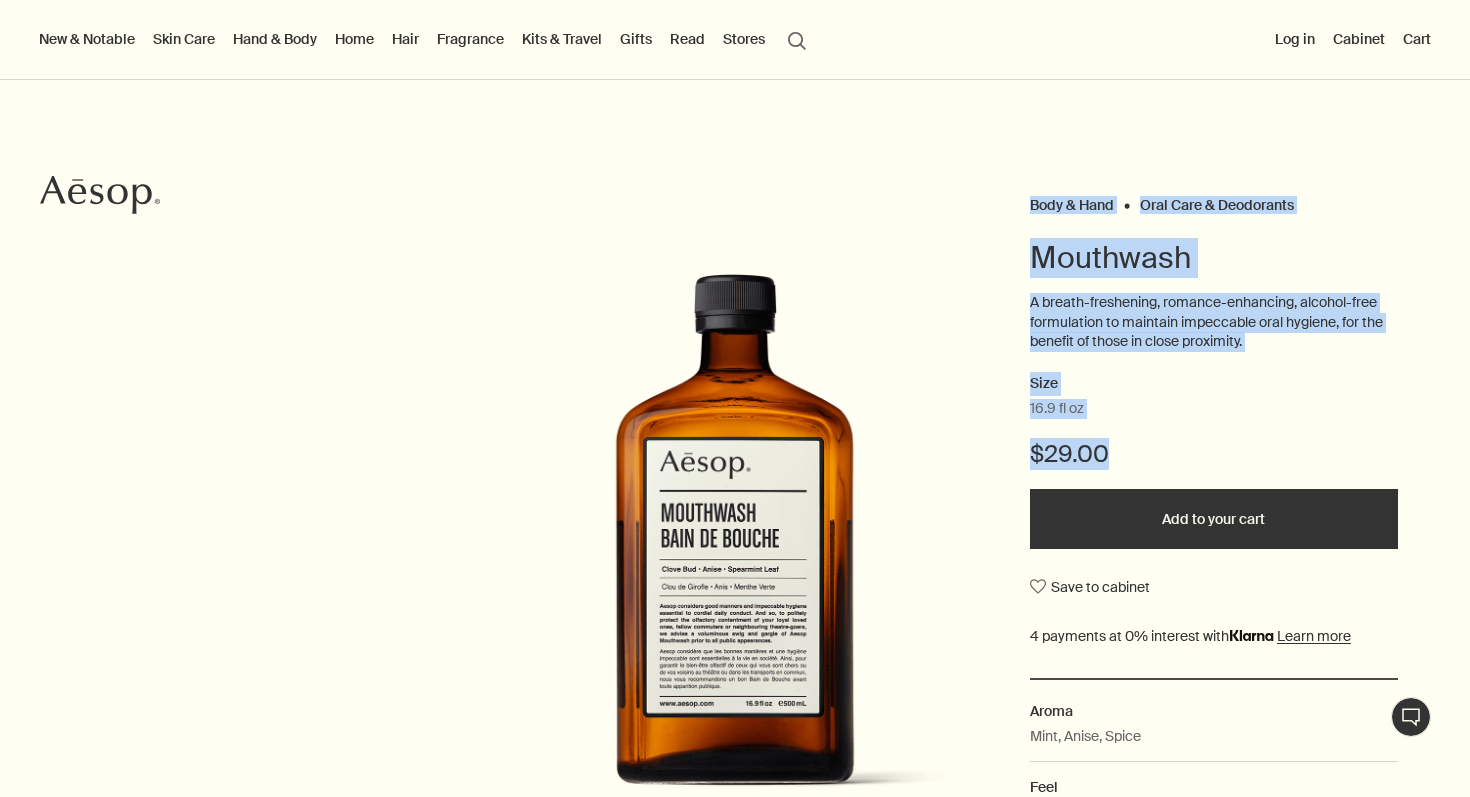 drag, startPoint x: 1216, startPoint y: 448, endPoint x: 1134, endPoint y: 162, distance: 297.5231 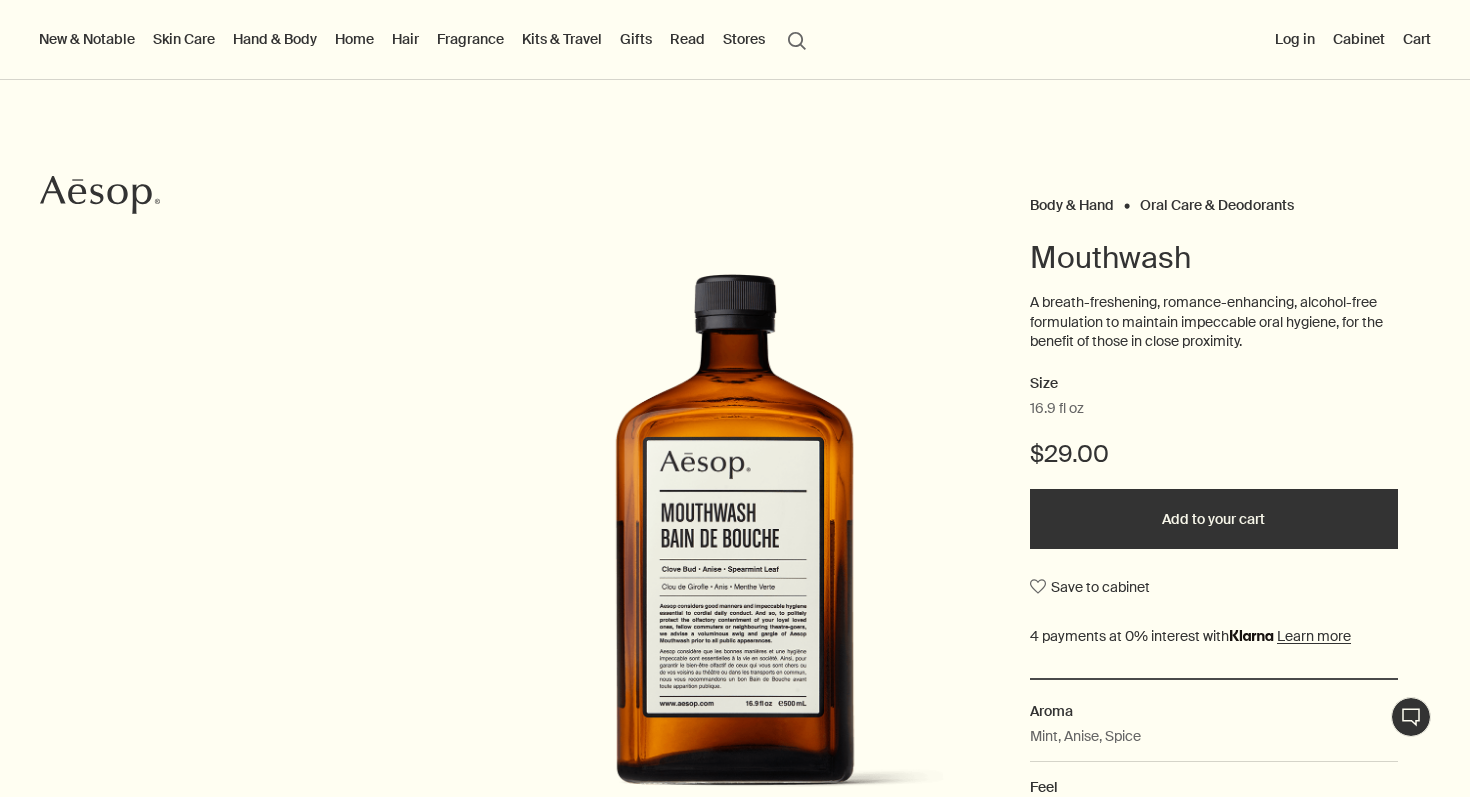 click on "Body & Hand Oral Care & Deodorants Mouthwash A breath-freshening, romance-enhancing, alcohol-free formulation to maintain impeccable oral hygiene, for the benefit of those in close proximity. Size 16.9 fl oz $[PRICE] Add to your cart Save to cabinet Aroma [FLAVOR], [FLAVOR], [FLAVOR] Feel Refreshed and invigorated Key ingredients plusAndCloseWithCircle [INGREDIENT], [INGREDIENT], [INGREDIENT] chevron chevron 1 / 2" at bounding box center (735, 559) 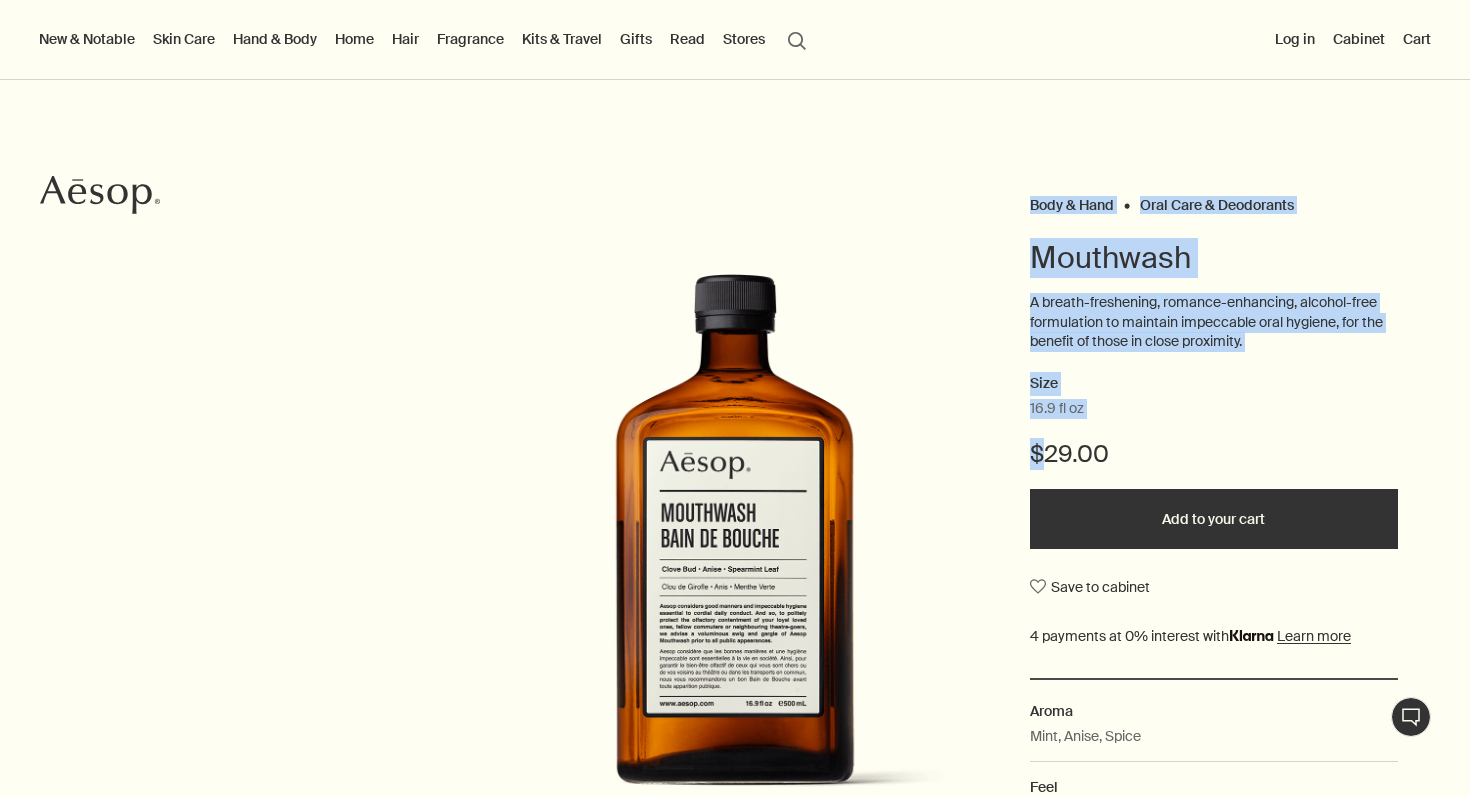 drag, startPoint x: 1134, startPoint y: 162, endPoint x: 1160, endPoint y: 438, distance: 277.22192 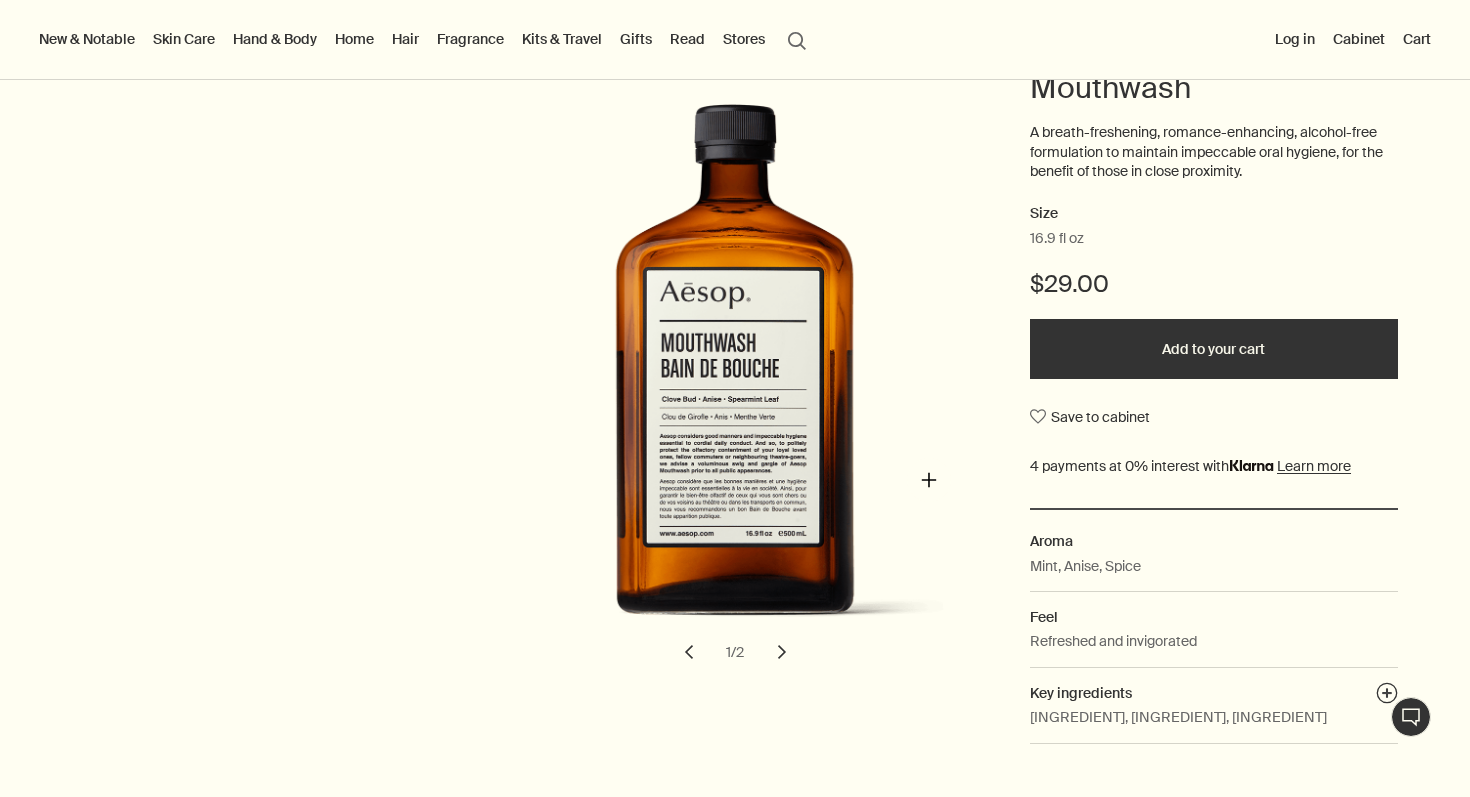 scroll, scrollTop: 363, scrollLeft: 0, axis: vertical 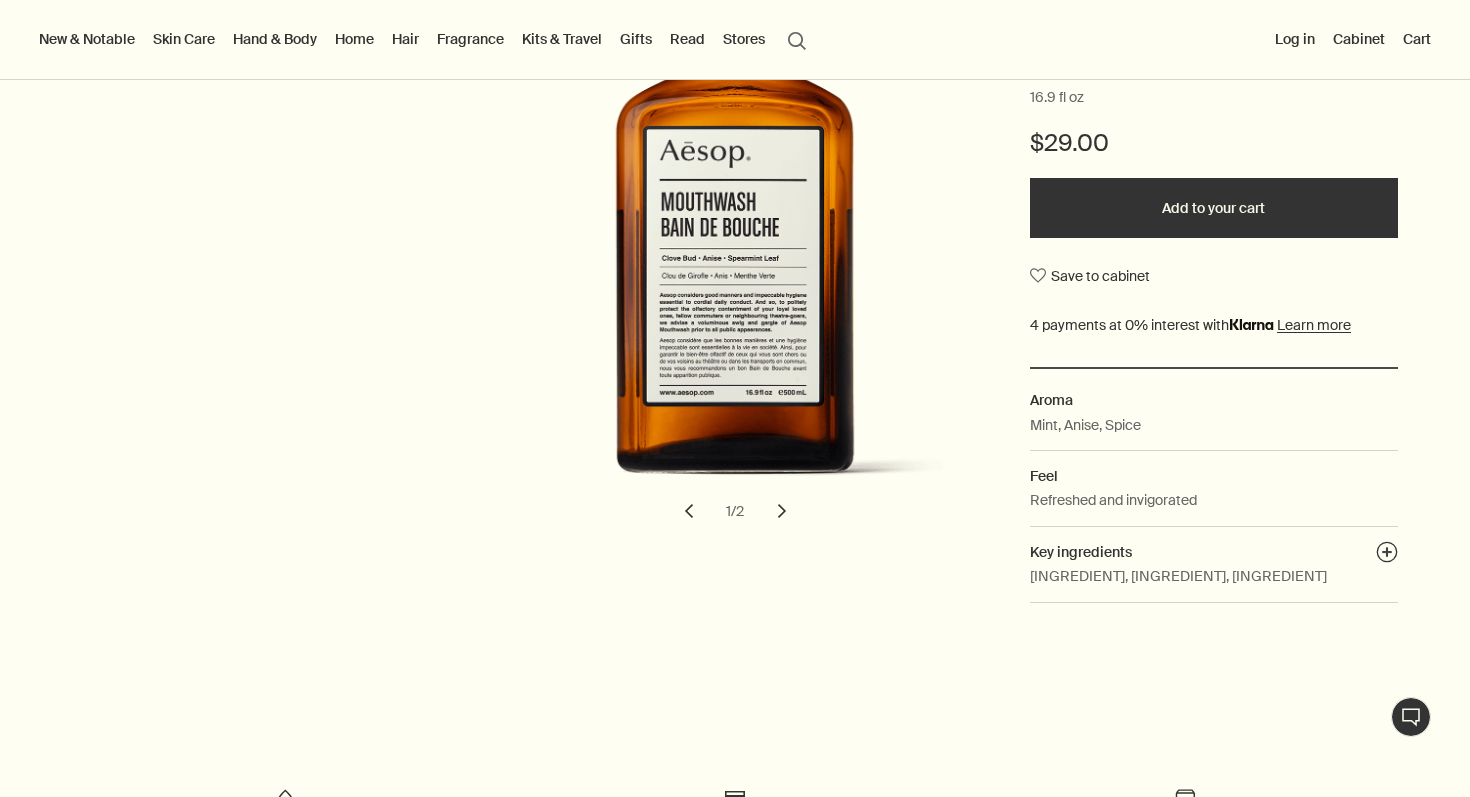 click on "chevron" at bounding box center [782, 511] 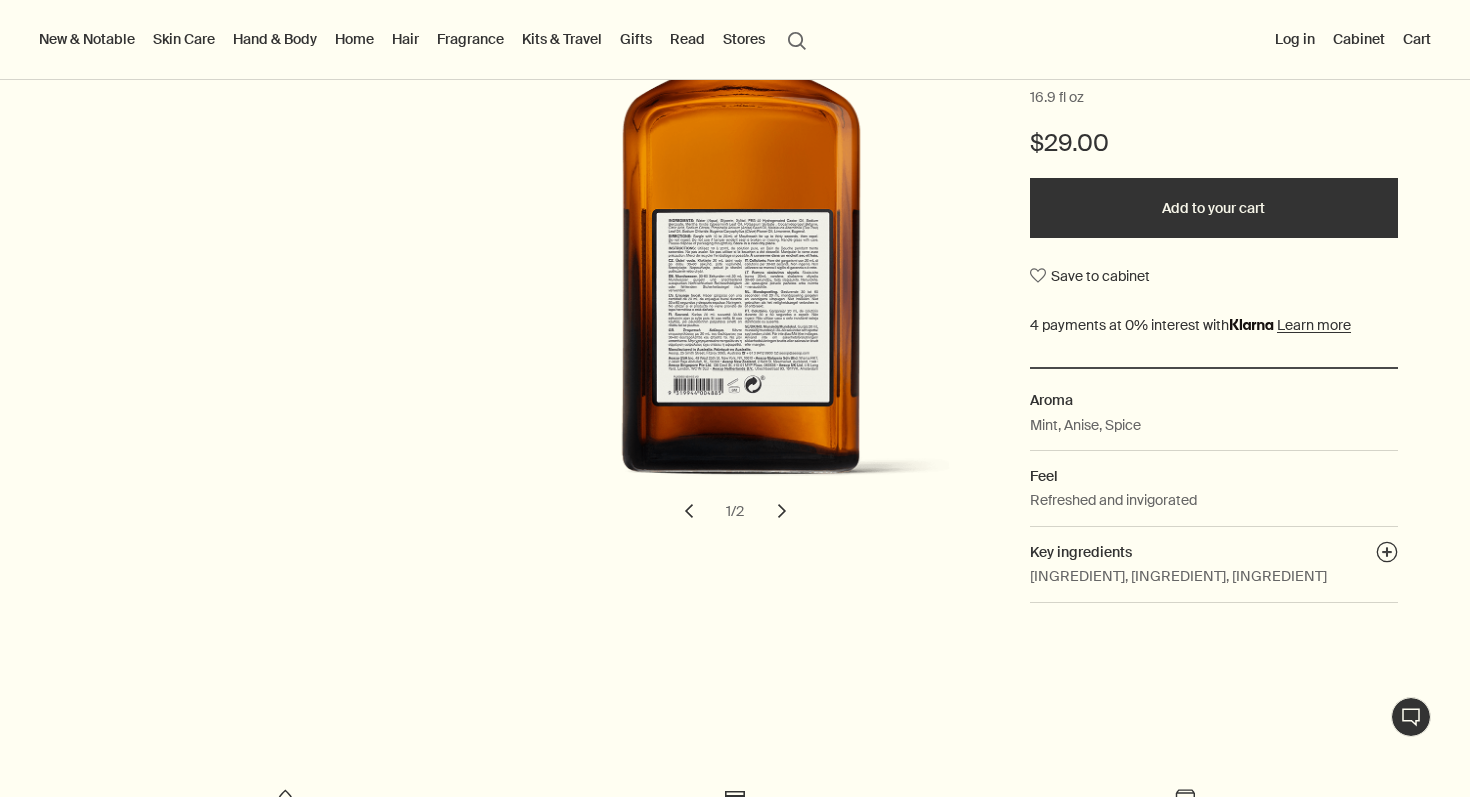 scroll, scrollTop: 200, scrollLeft: 0, axis: vertical 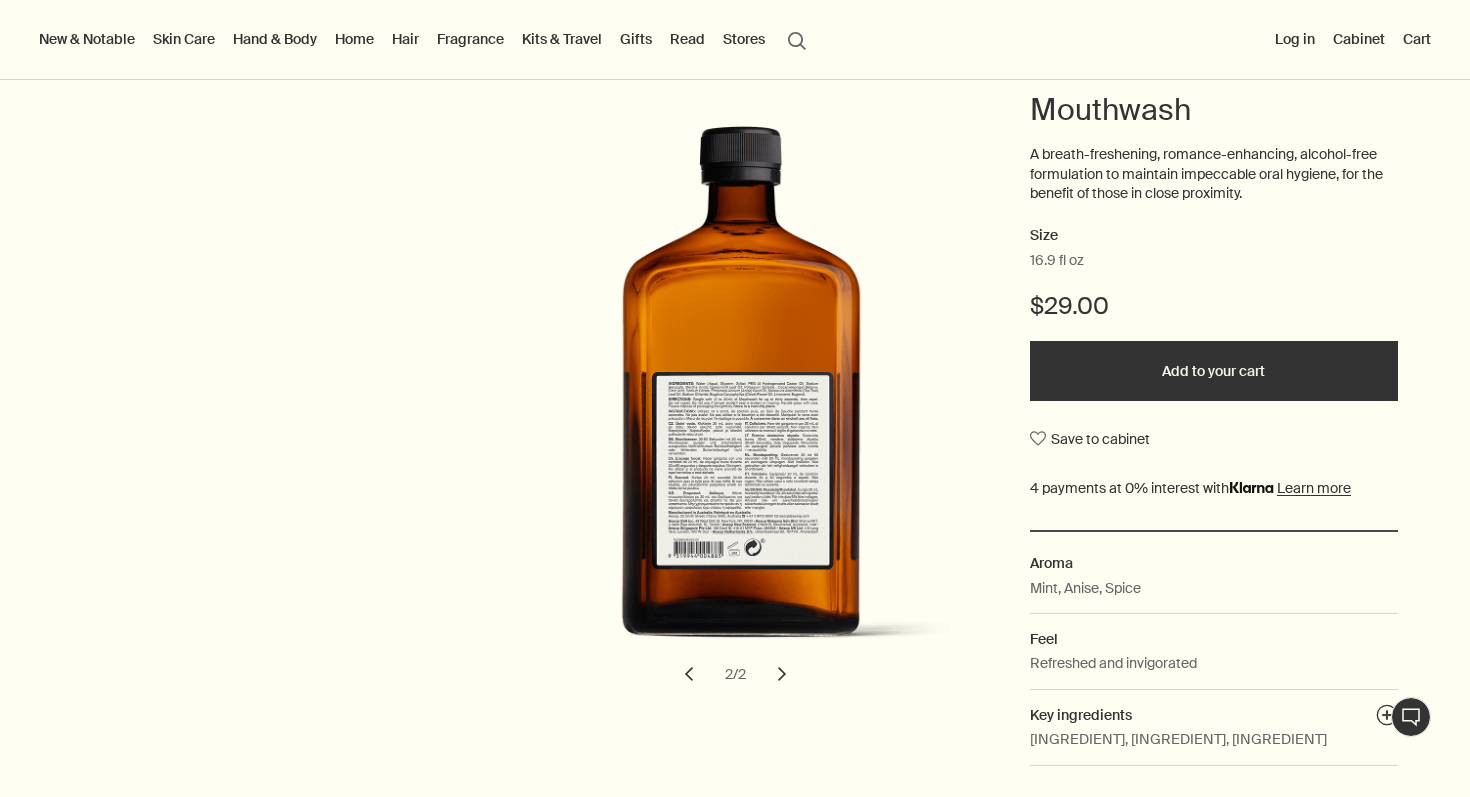 click on "chevron" at bounding box center [689, 674] 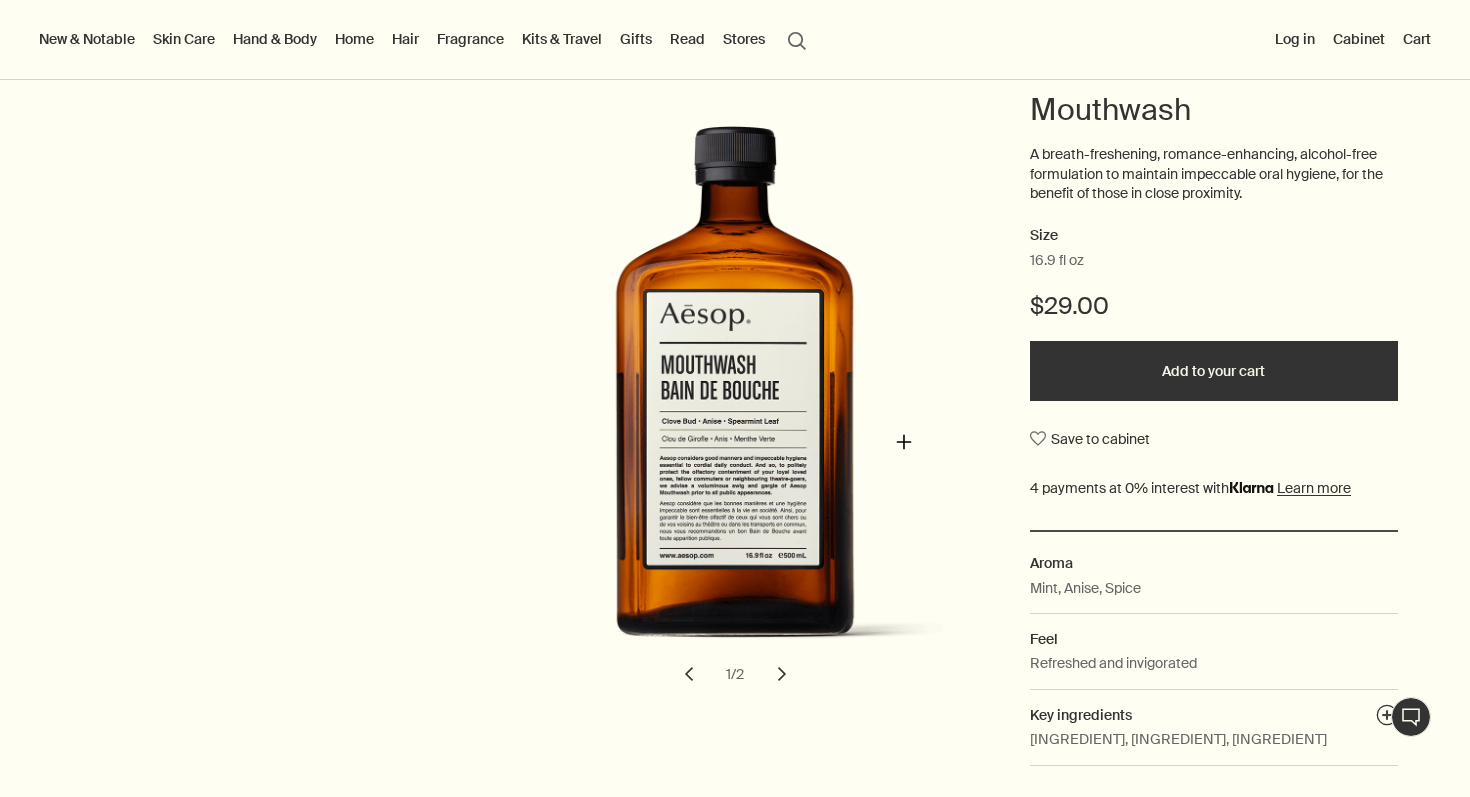scroll, scrollTop: 0, scrollLeft: 0, axis: both 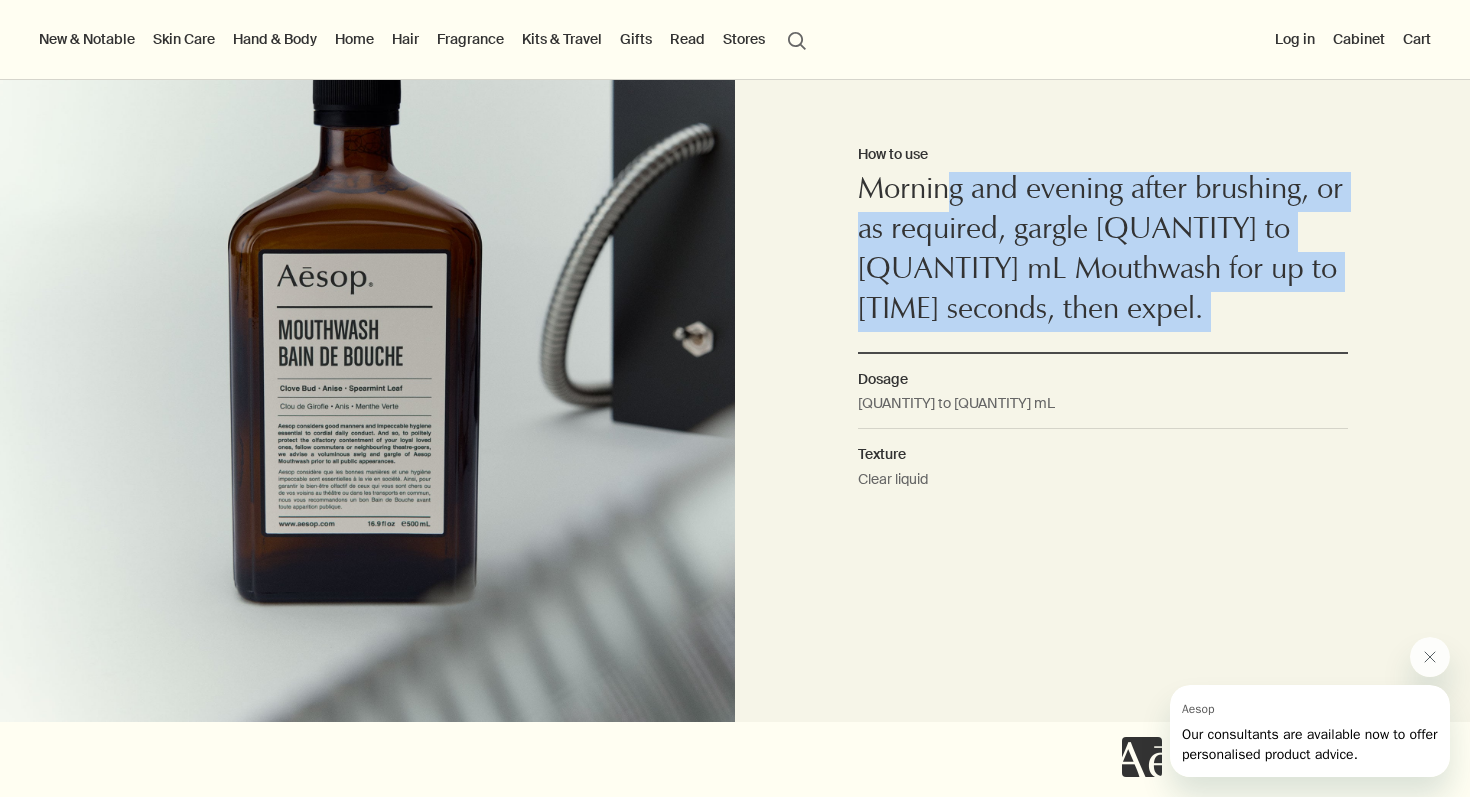 drag, startPoint x: 941, startPoint y: 356, endPoint x: 944, endPoint y: 185, distance: 171.0263 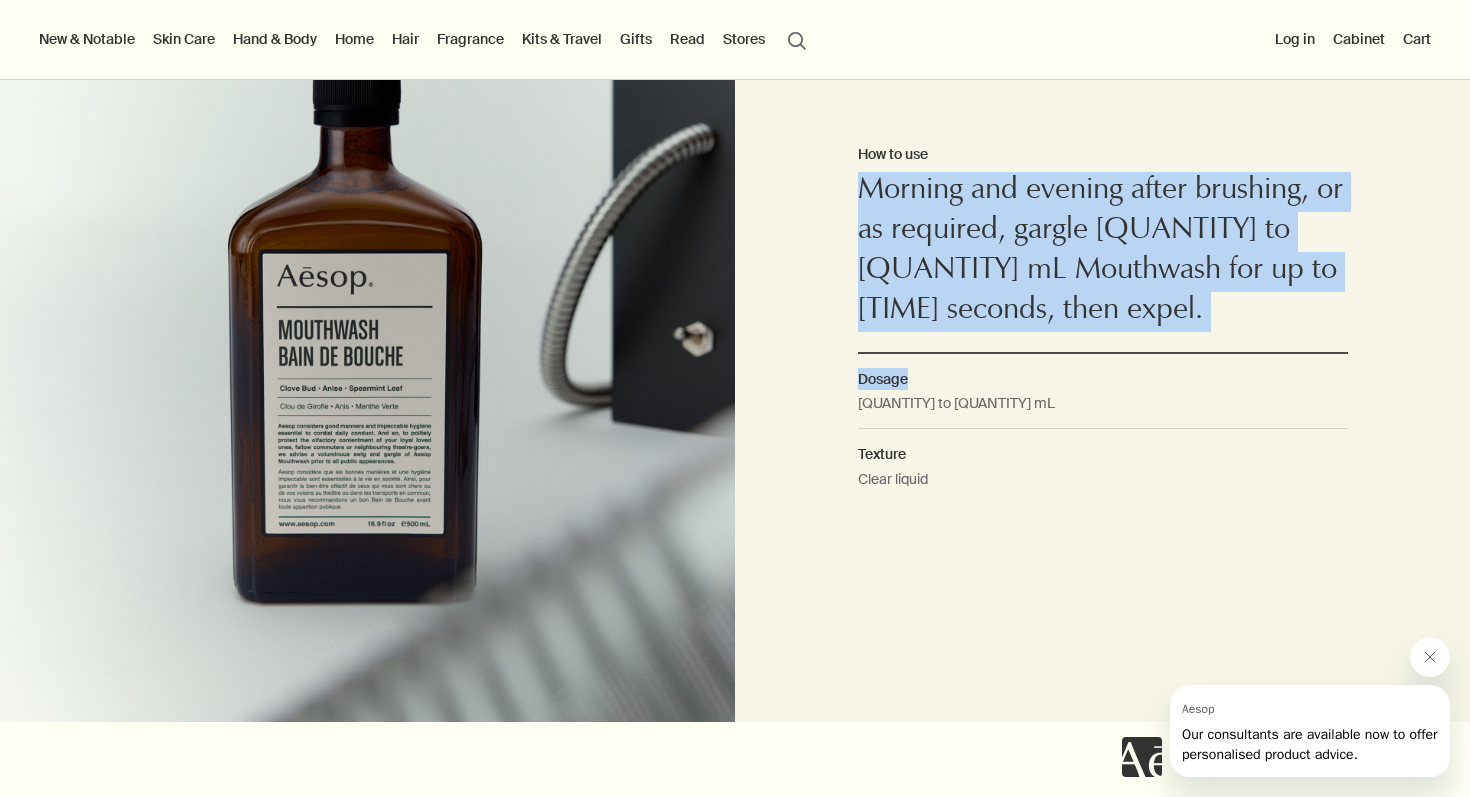 drag, startPoint x: 944, startPoint y: 185, endPoint x: 1005, endPoint y: 392, distance: 215.80083 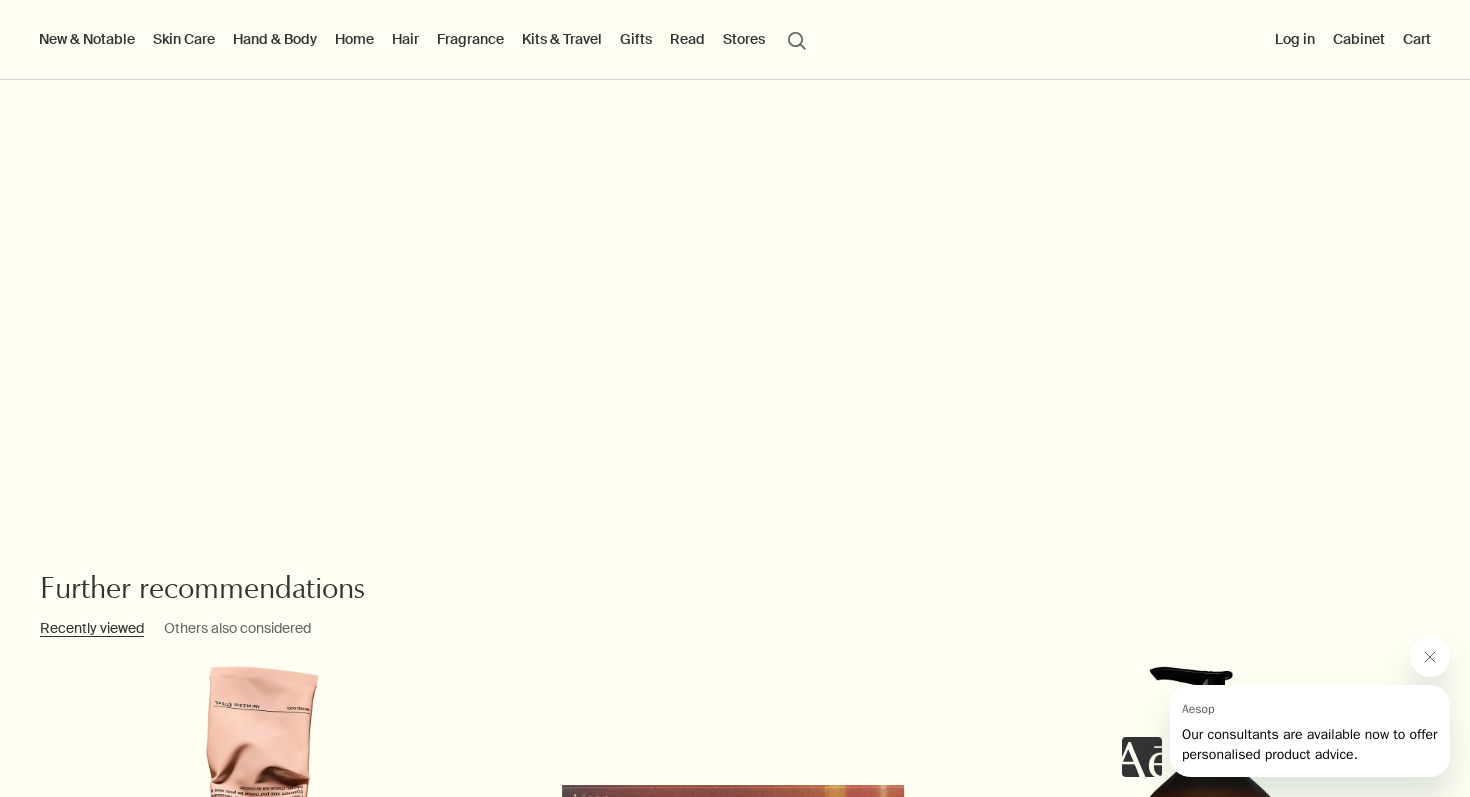 scroll, scrollTop: 1562, scrollLeft: 0, axis: vertical 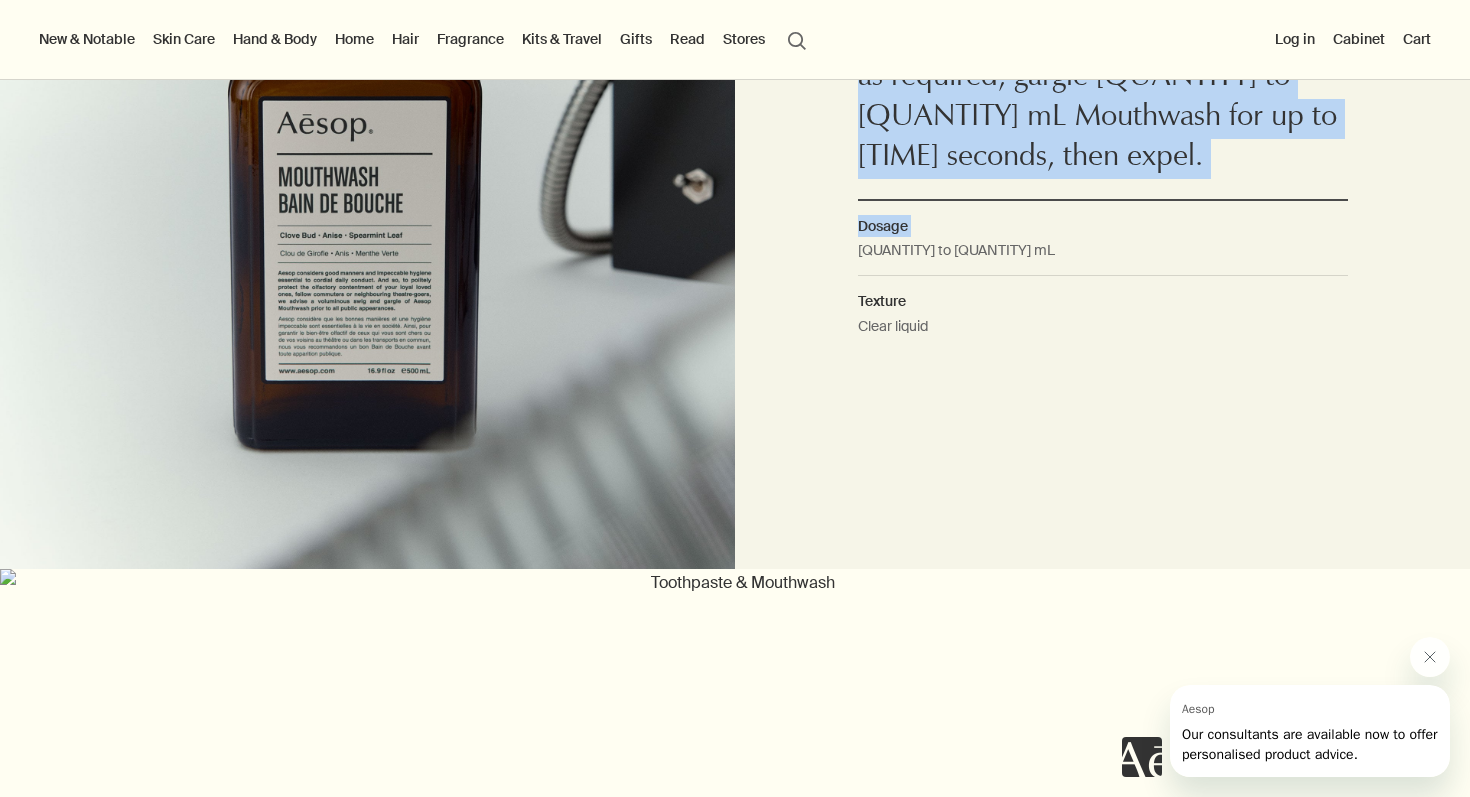 click on "Kits & Travel" at bounding box center (562, 39) 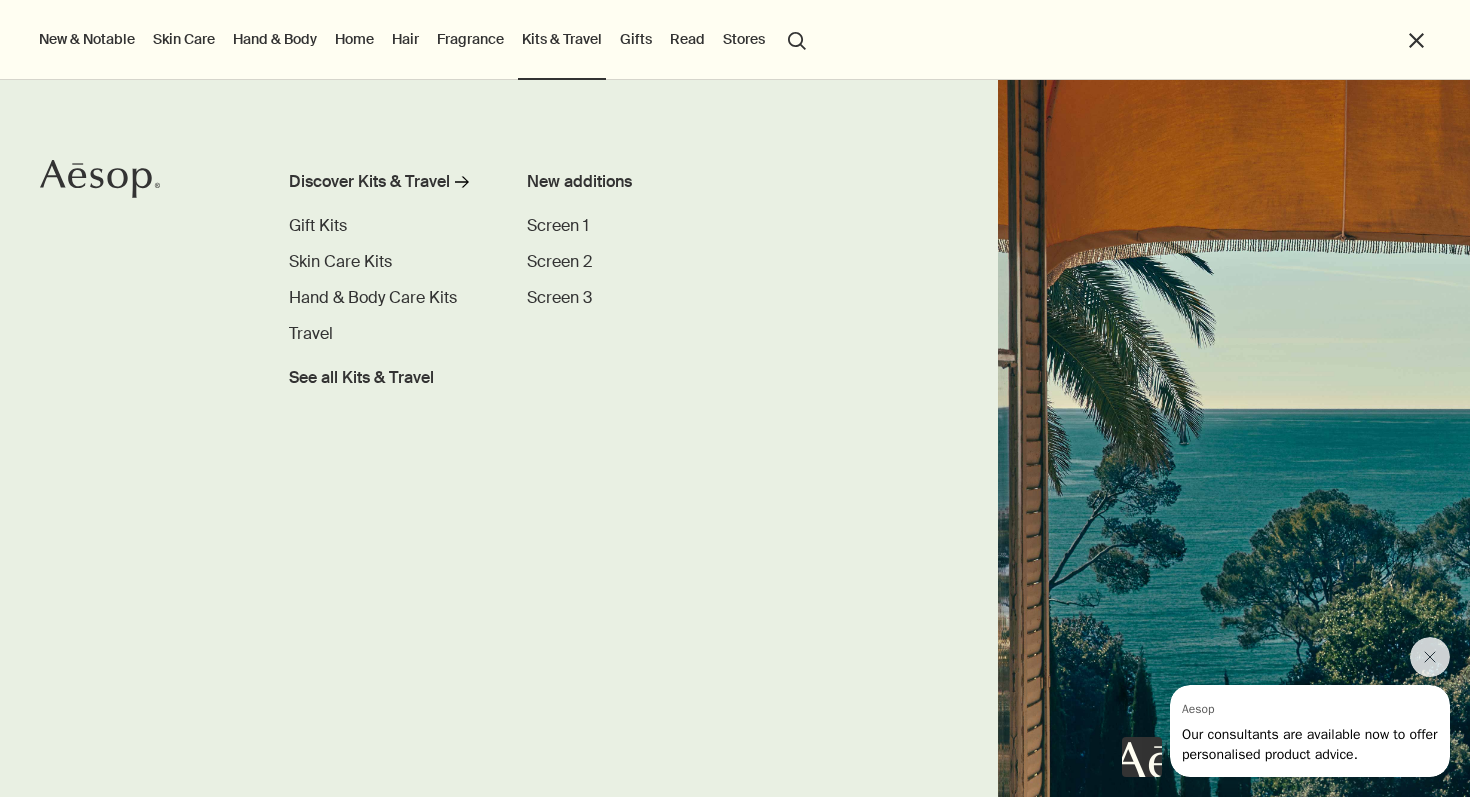 click on "Gifts" at bounding box center [636, 39] 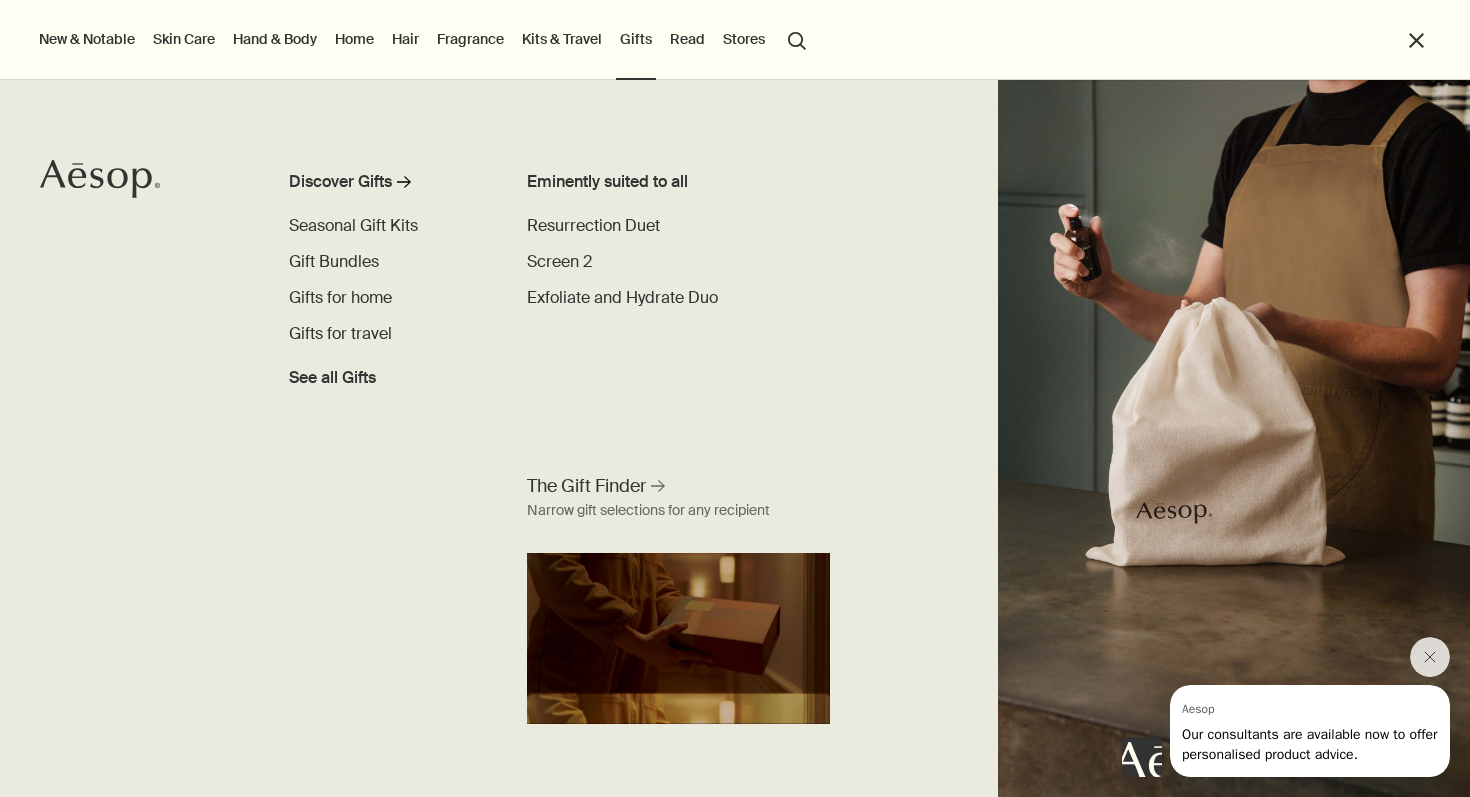 click on "Fragrance" at bounding box center [470, 39] 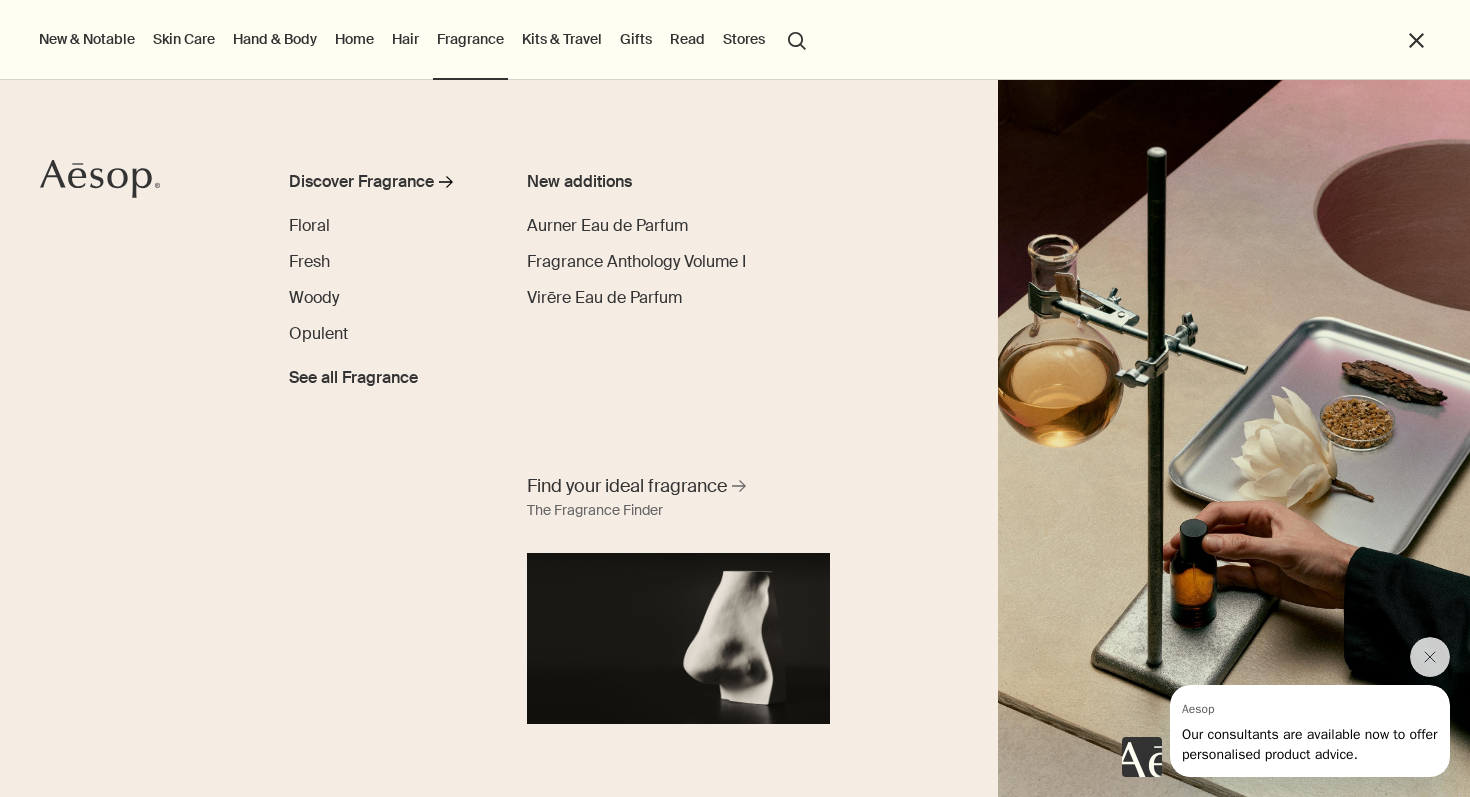 click on "Home" at bounding box center [354, 39] 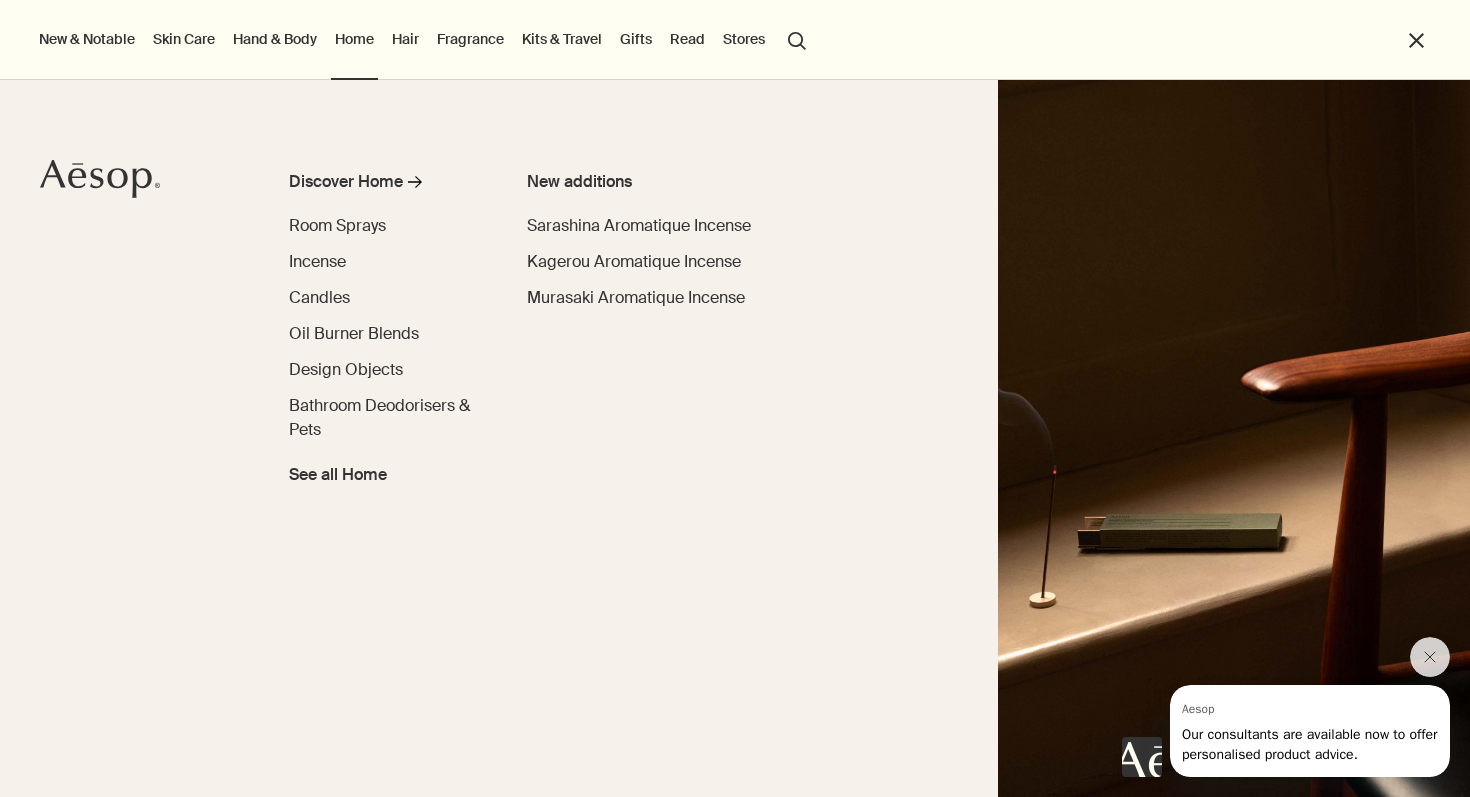 click on "Hair" at bounding box center [405, 39] 